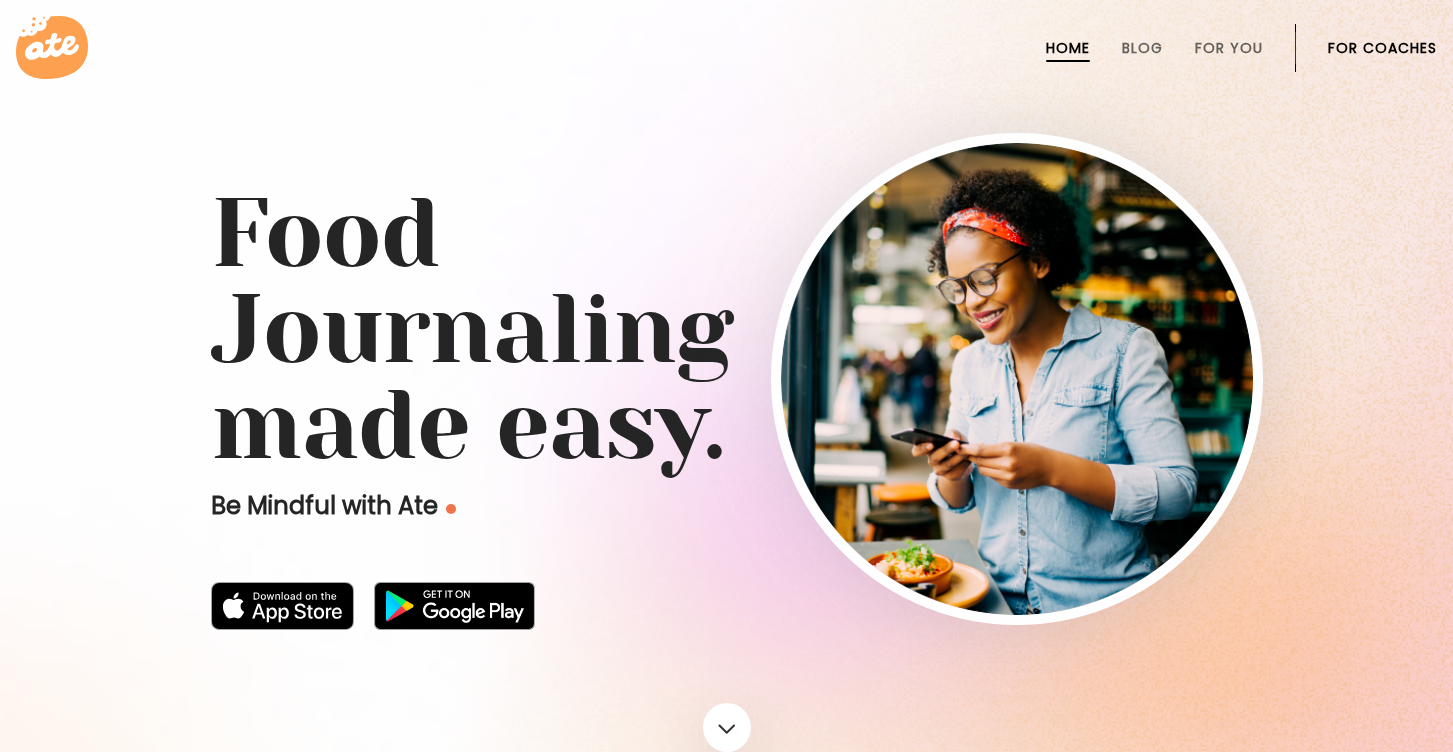 scroll, scrollTop: 0, scrollLeft: 0, axis: both 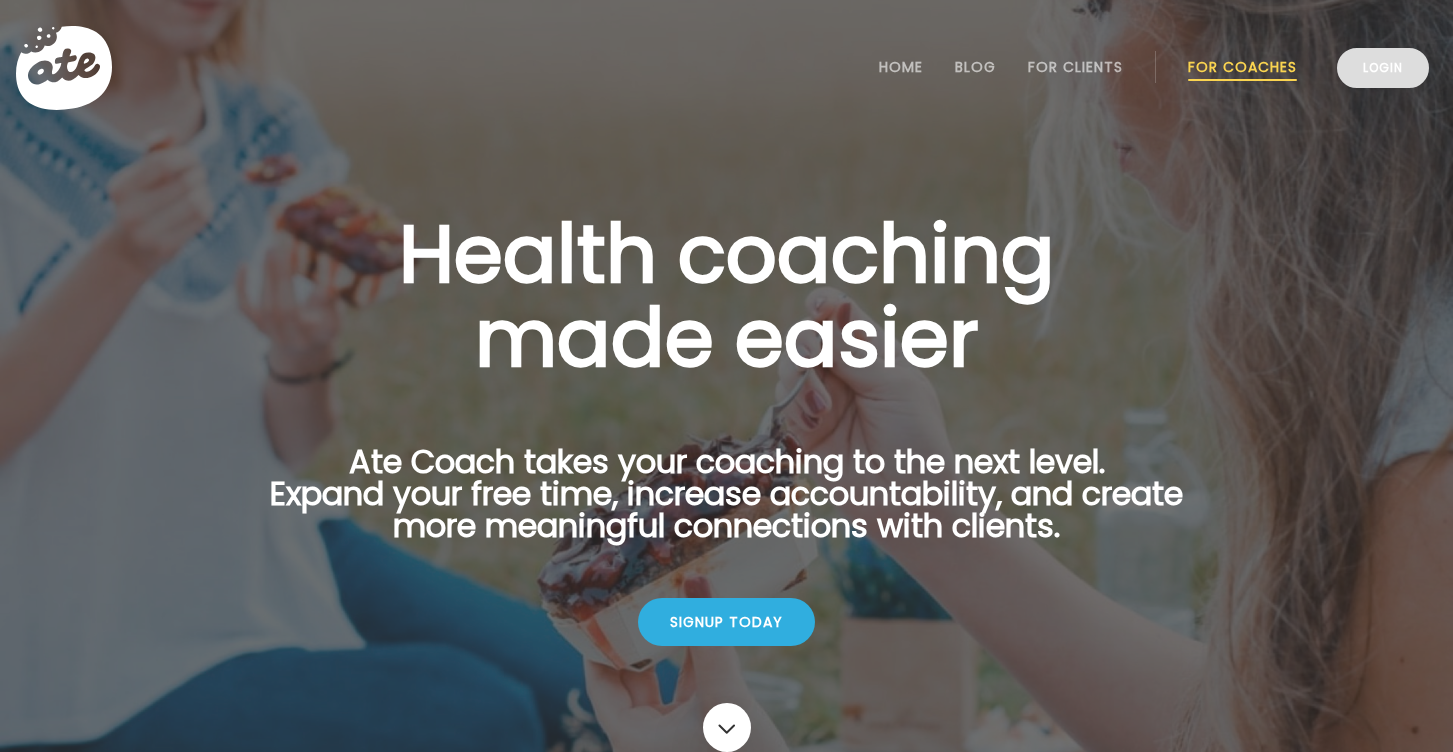 click on "Login" at bounding box center (1383, 68) 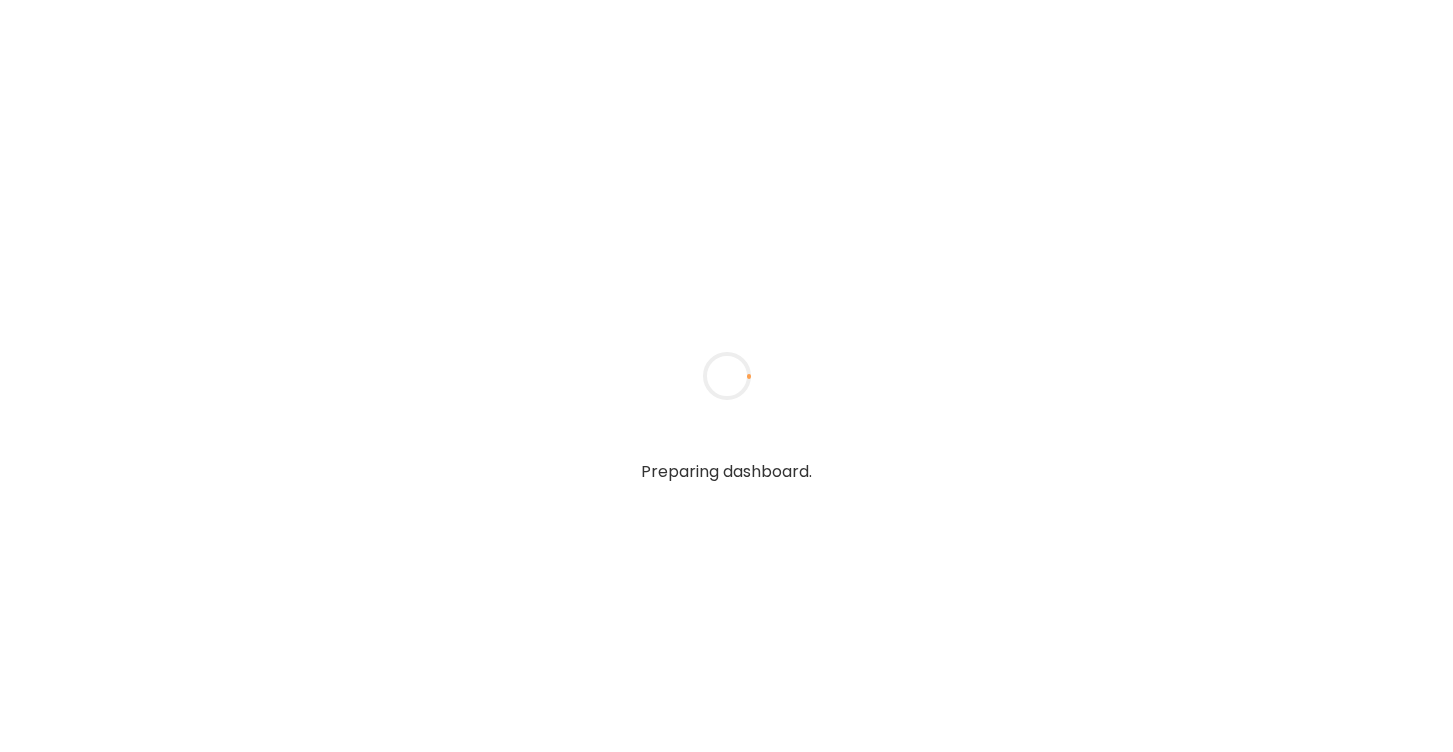 scroll, scrollTop: 0, scrollLeft: 0, axis: both 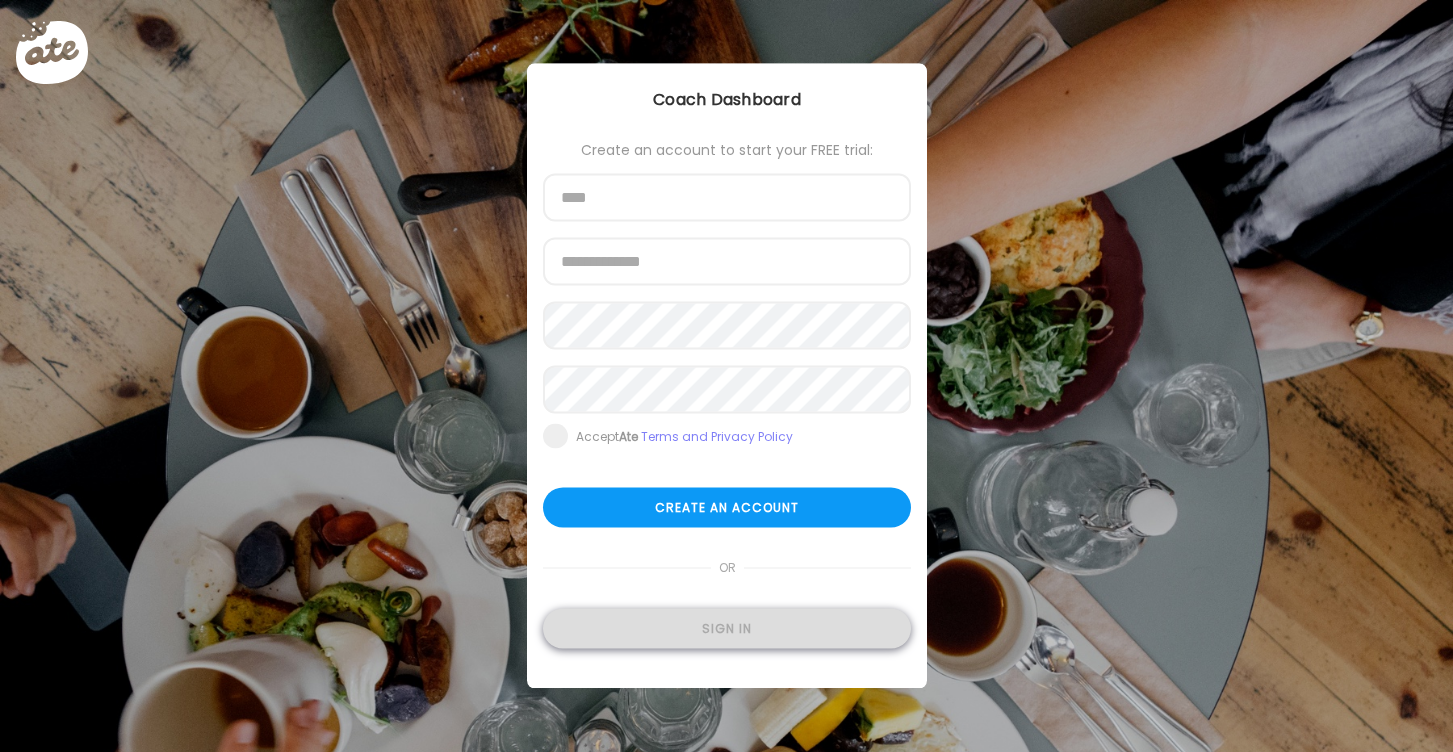 type on "**********" 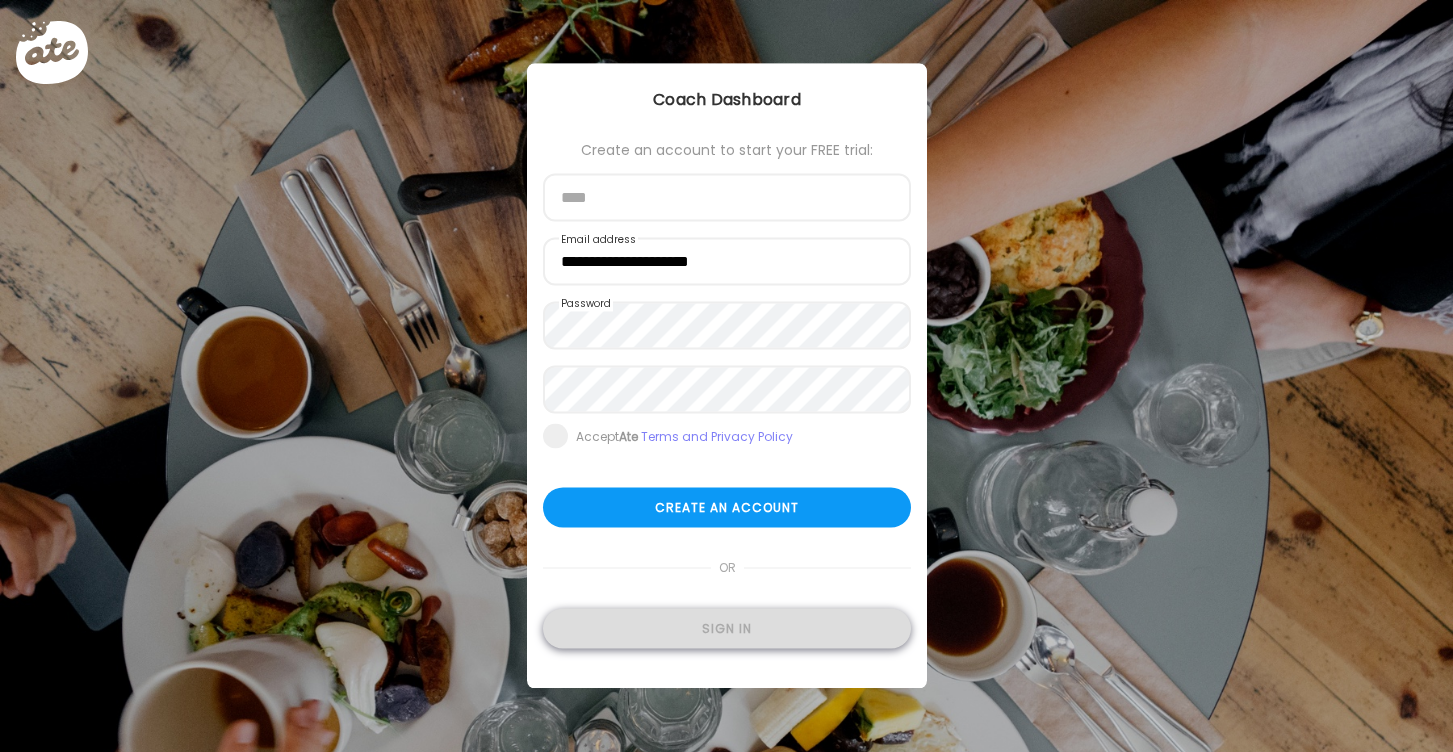click on "Sign in" at bounding box center (727, 629) 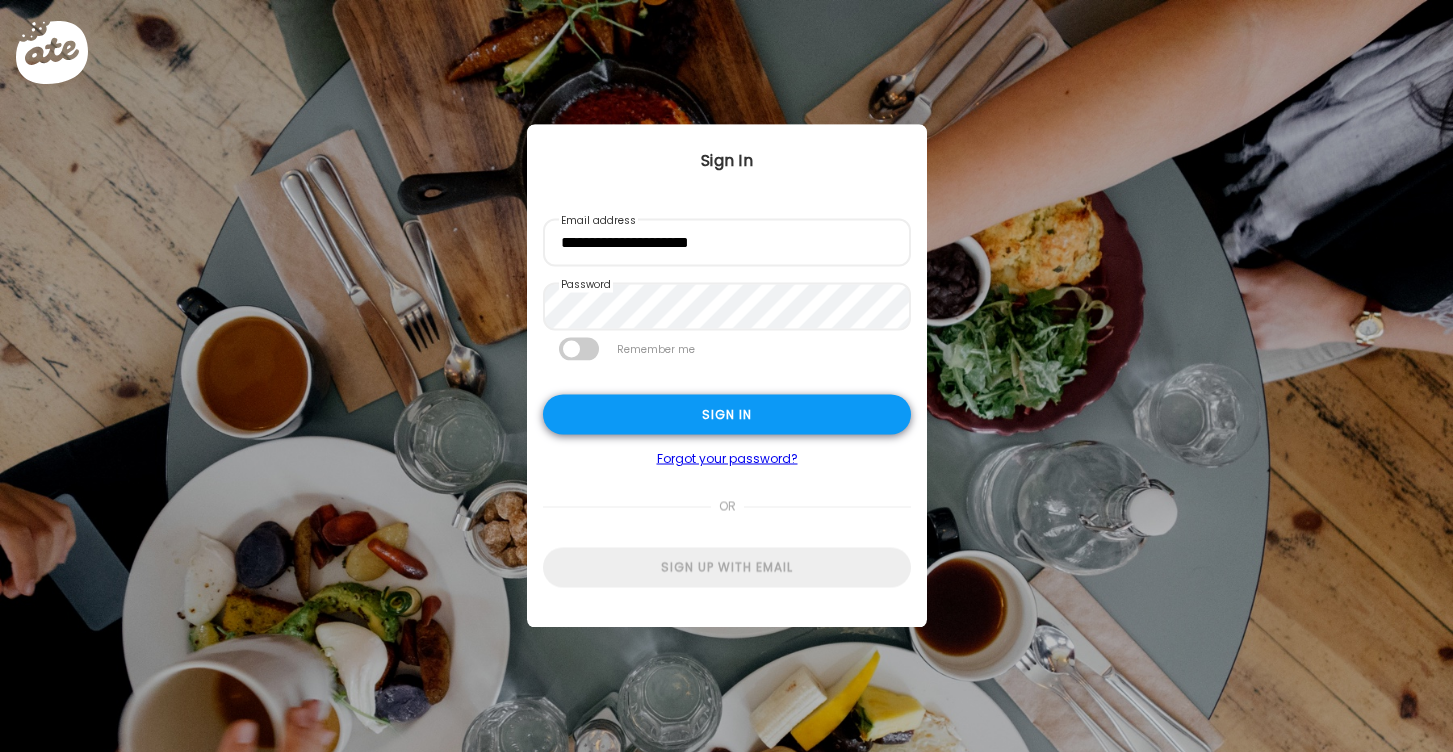 click on "Sign in" at bounding box center [727, 415] 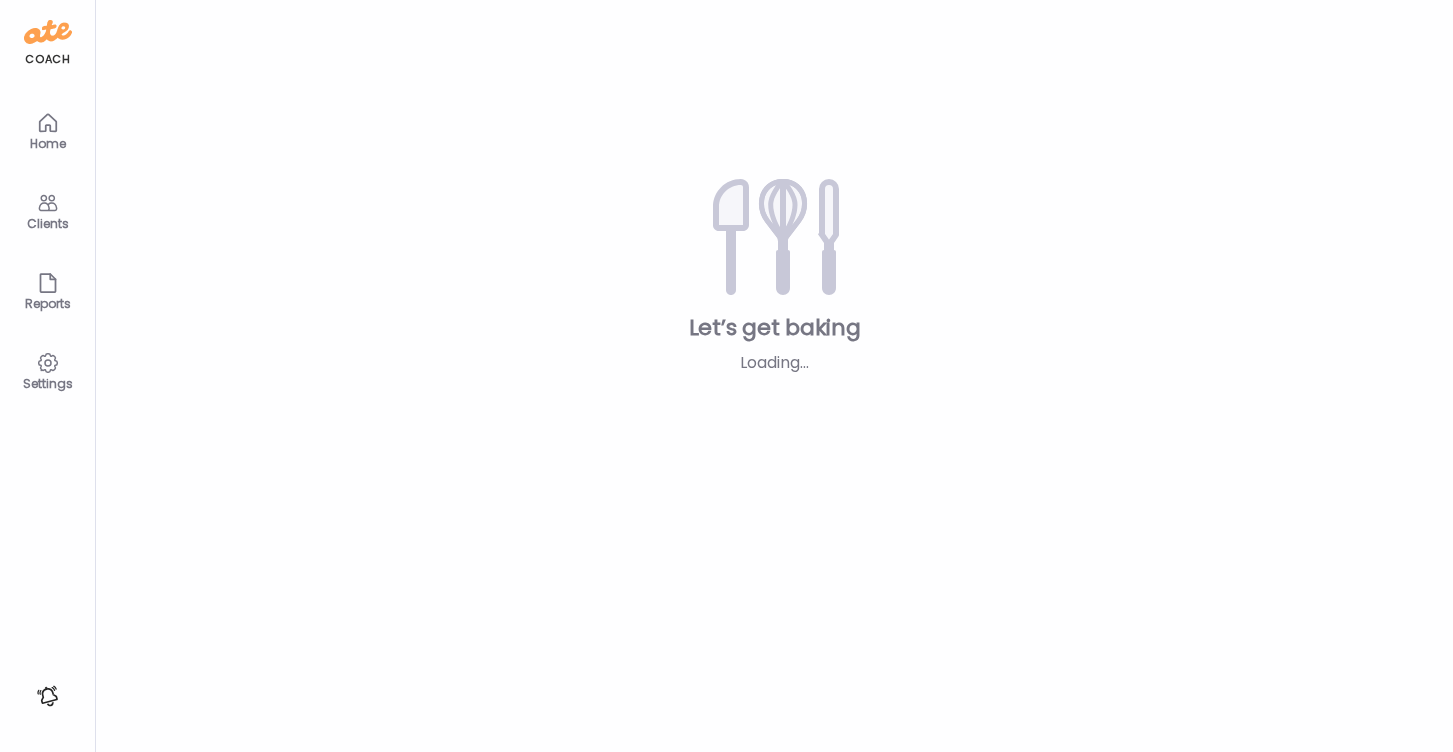 type on "**********" 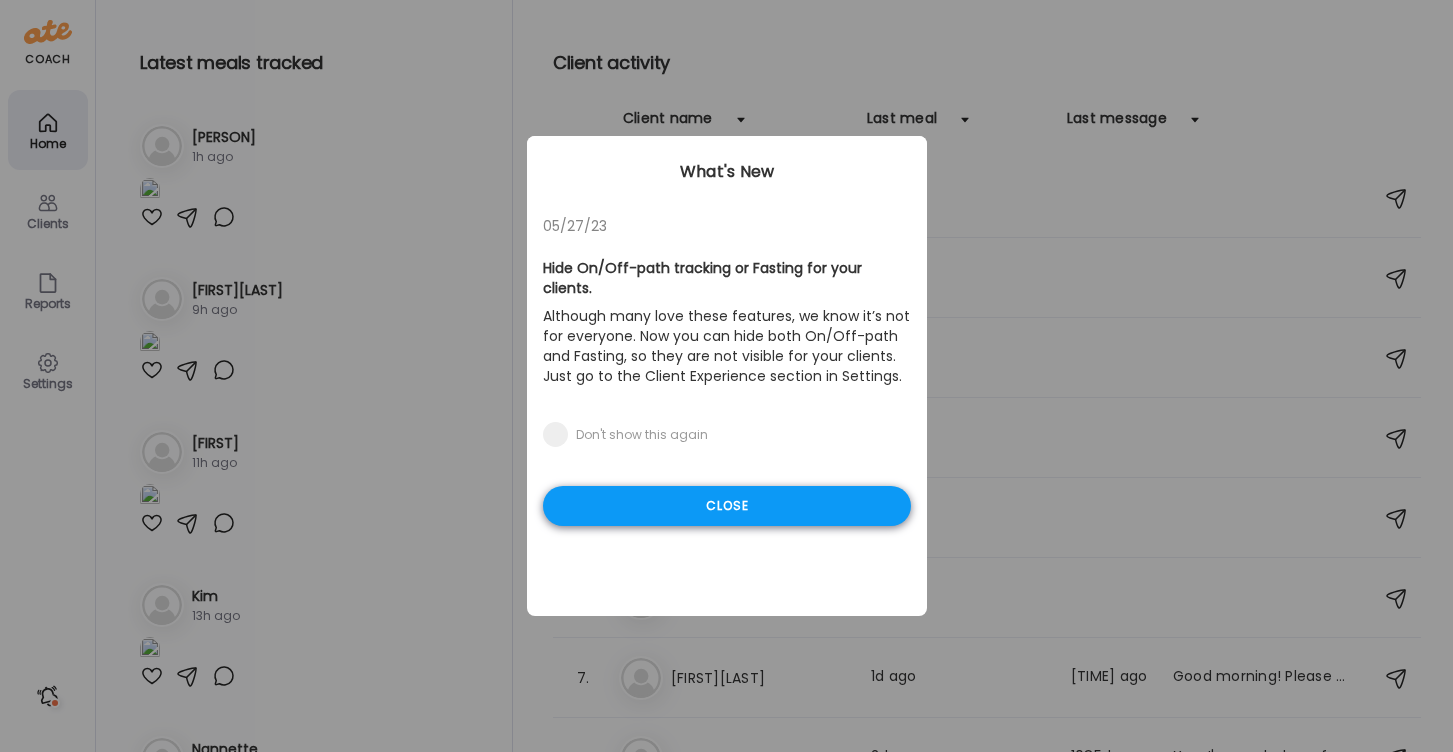 click on "Close" at bounding box center (727, 506) 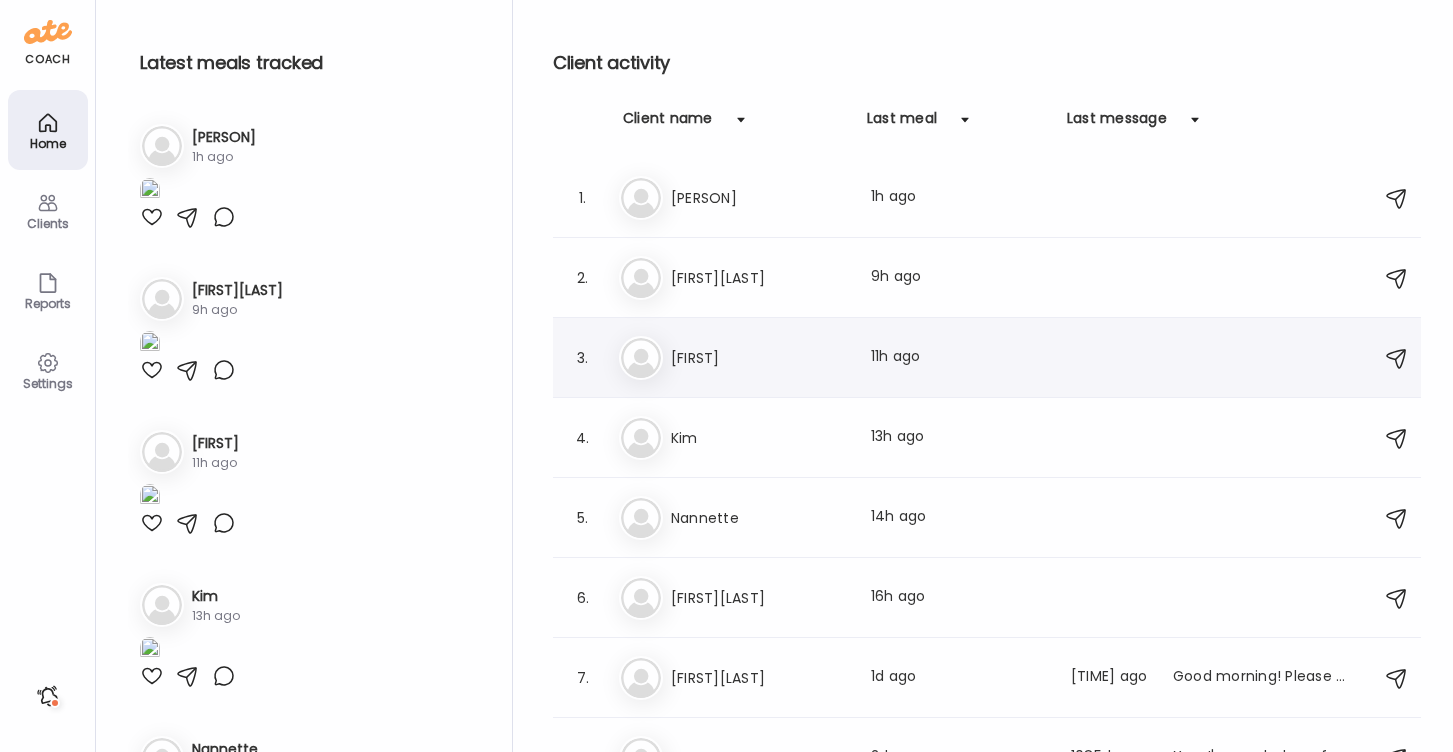 click on "[FIRST]" at bounding box center [759, 358] 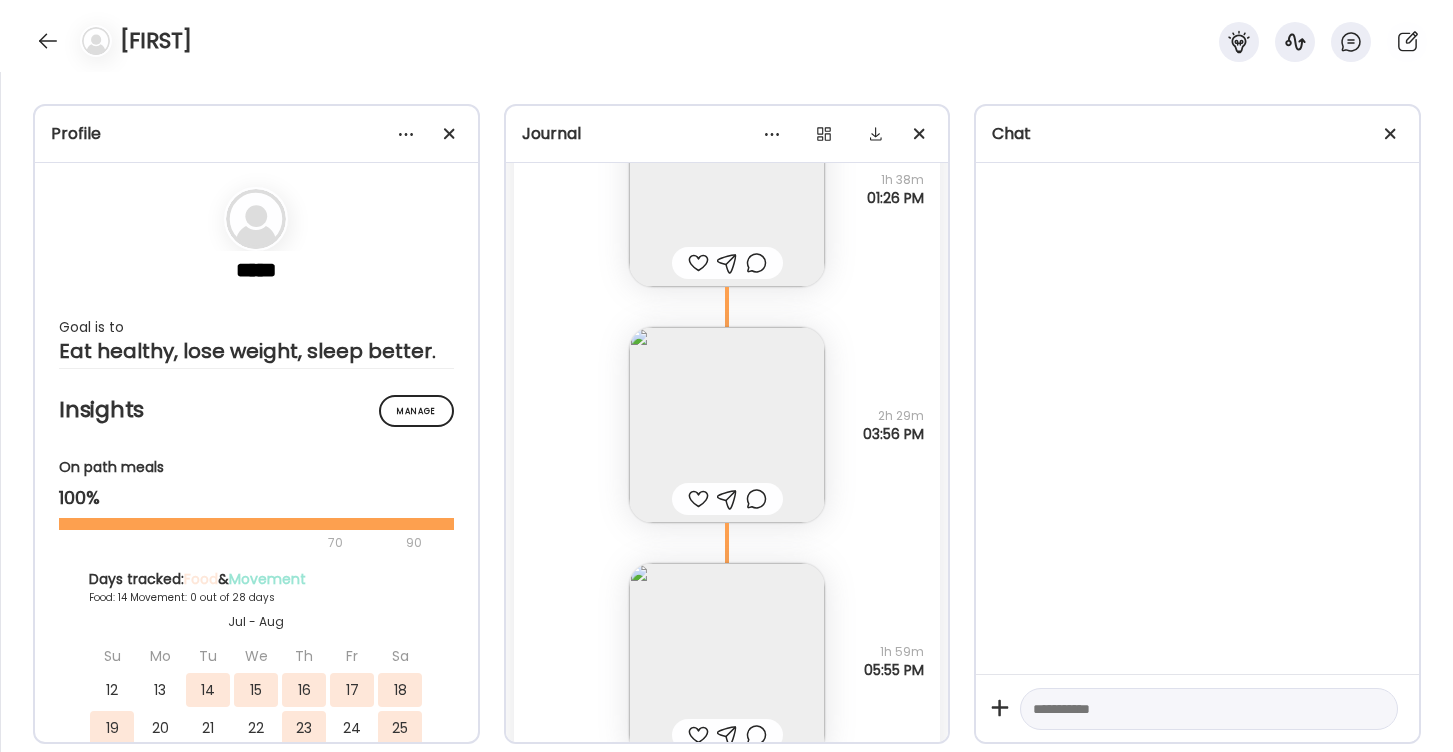 scroll, scrollTop: 27619, scrollLeft: 0, axis: vertical 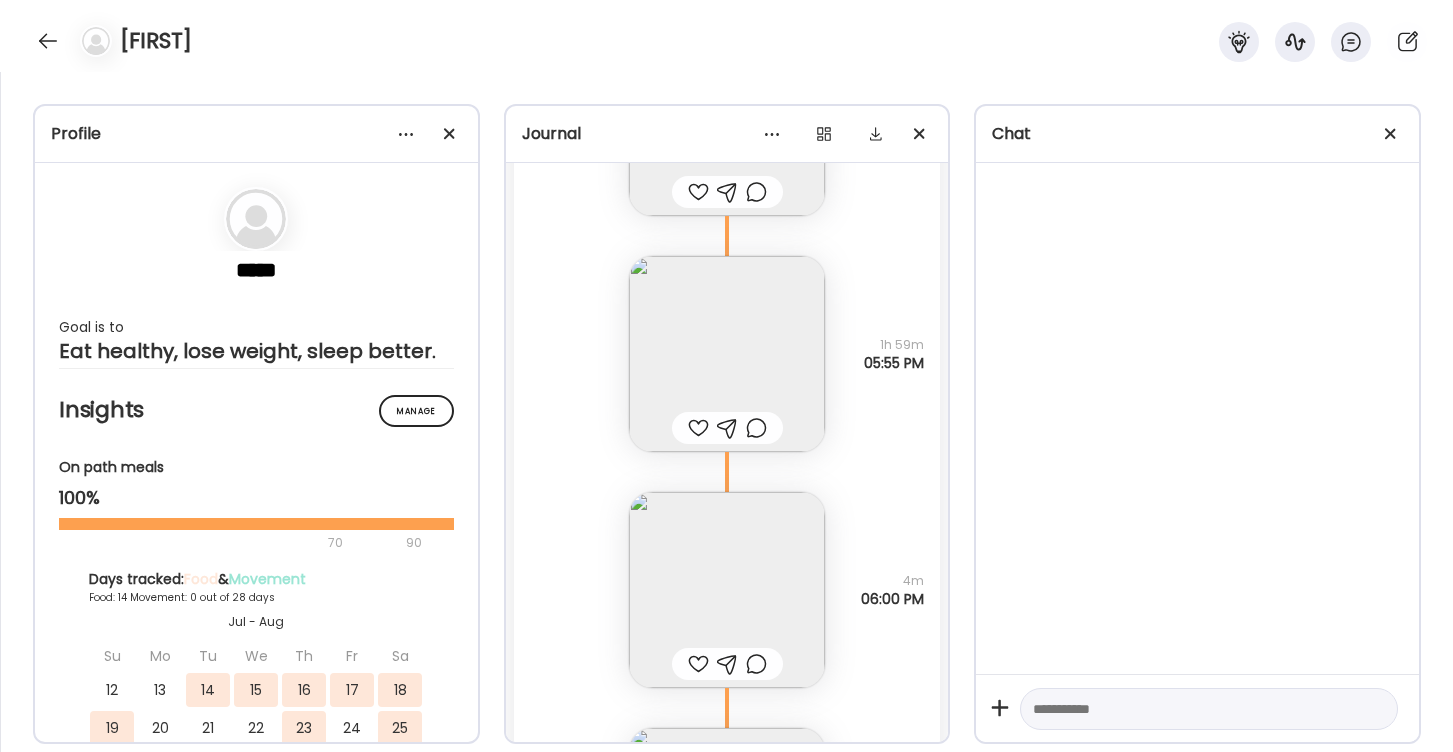 click at bounding box center (727, 354) 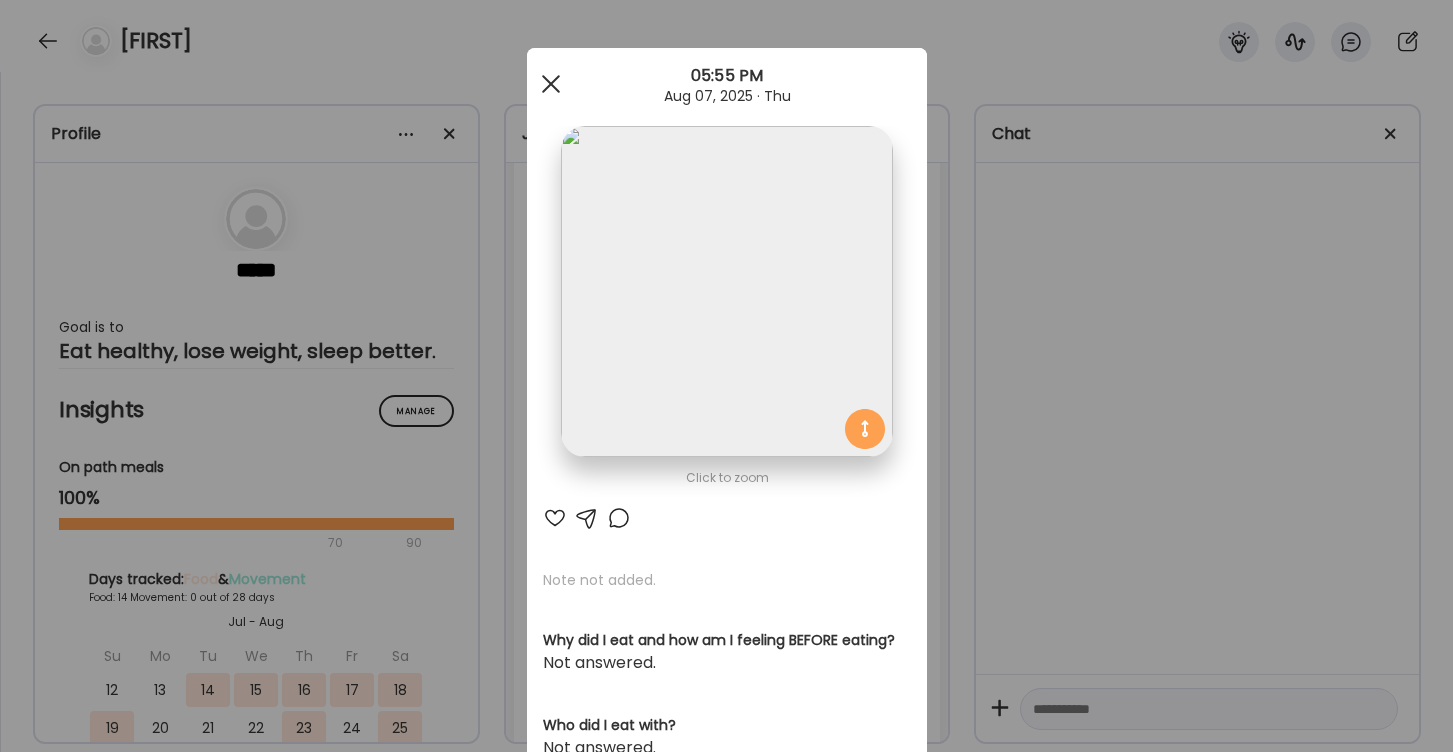 click at bounding box center (551, 84) 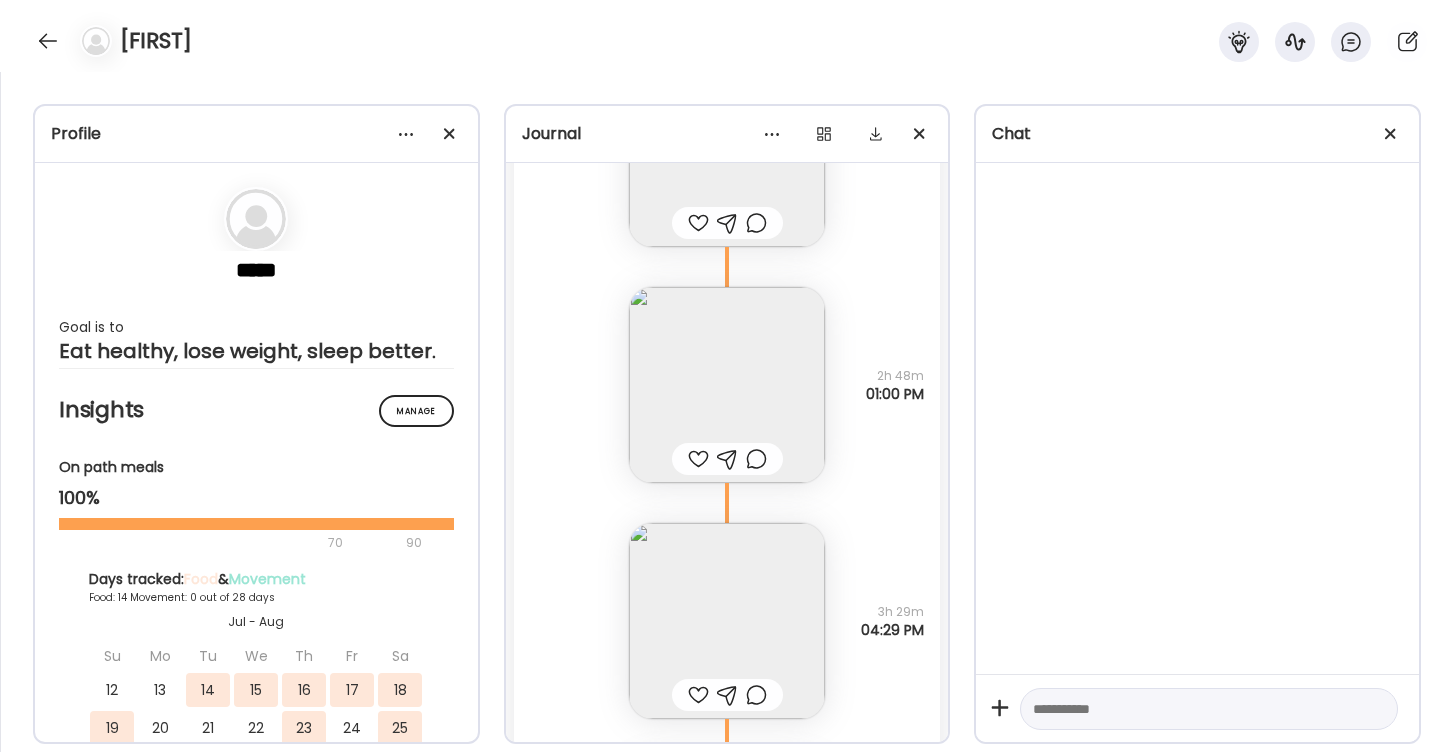 scroll, scrollTop: 17010, scrollLeft: 0, axis: vertical 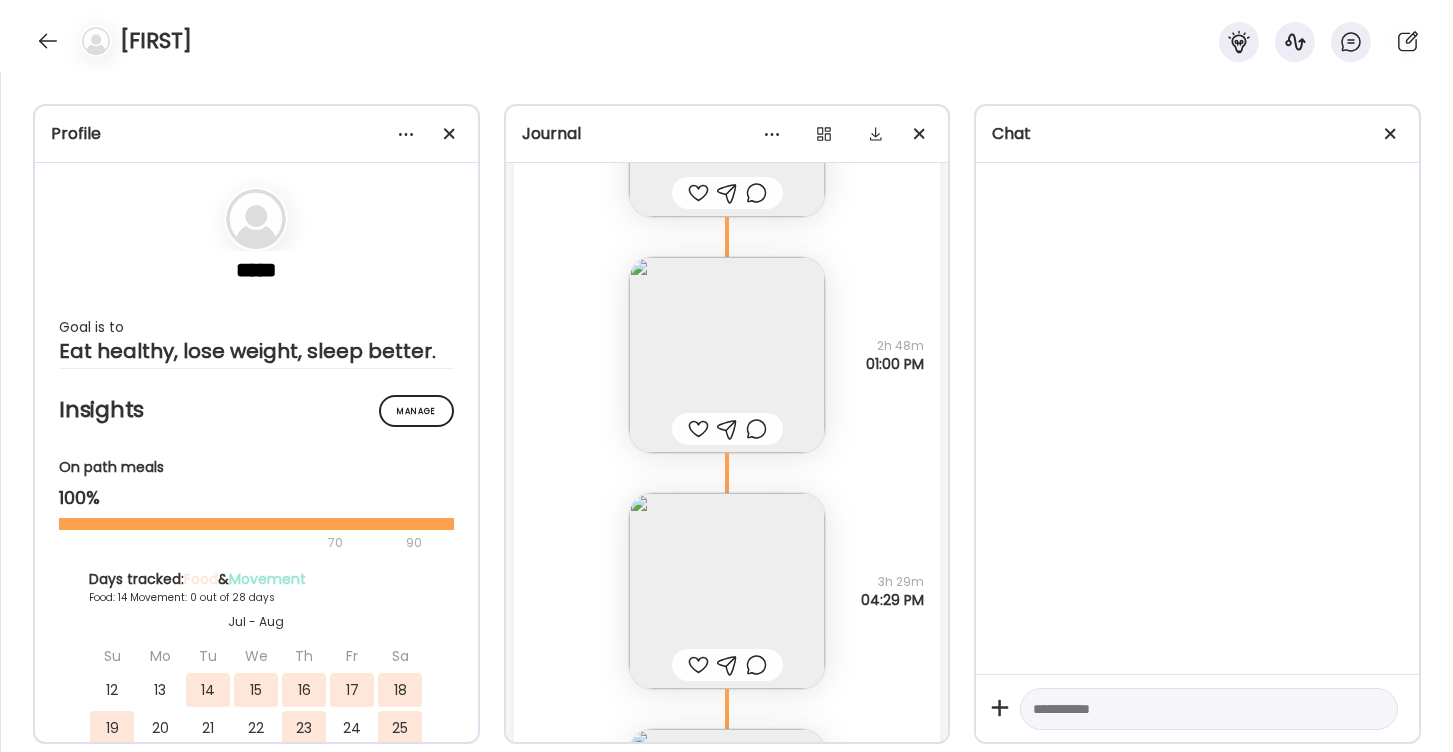 click at bounding box center [727, 591] 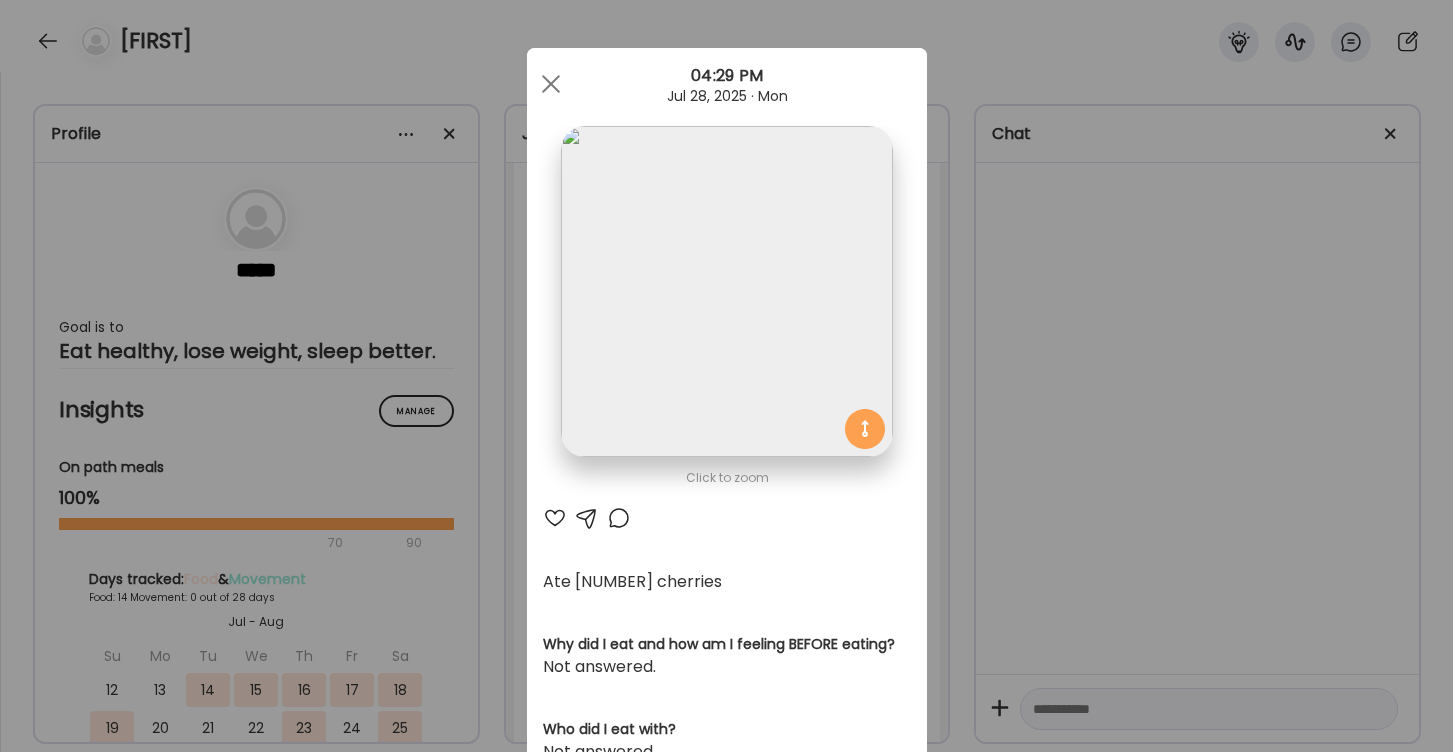 click at bounding box center (726, 291) 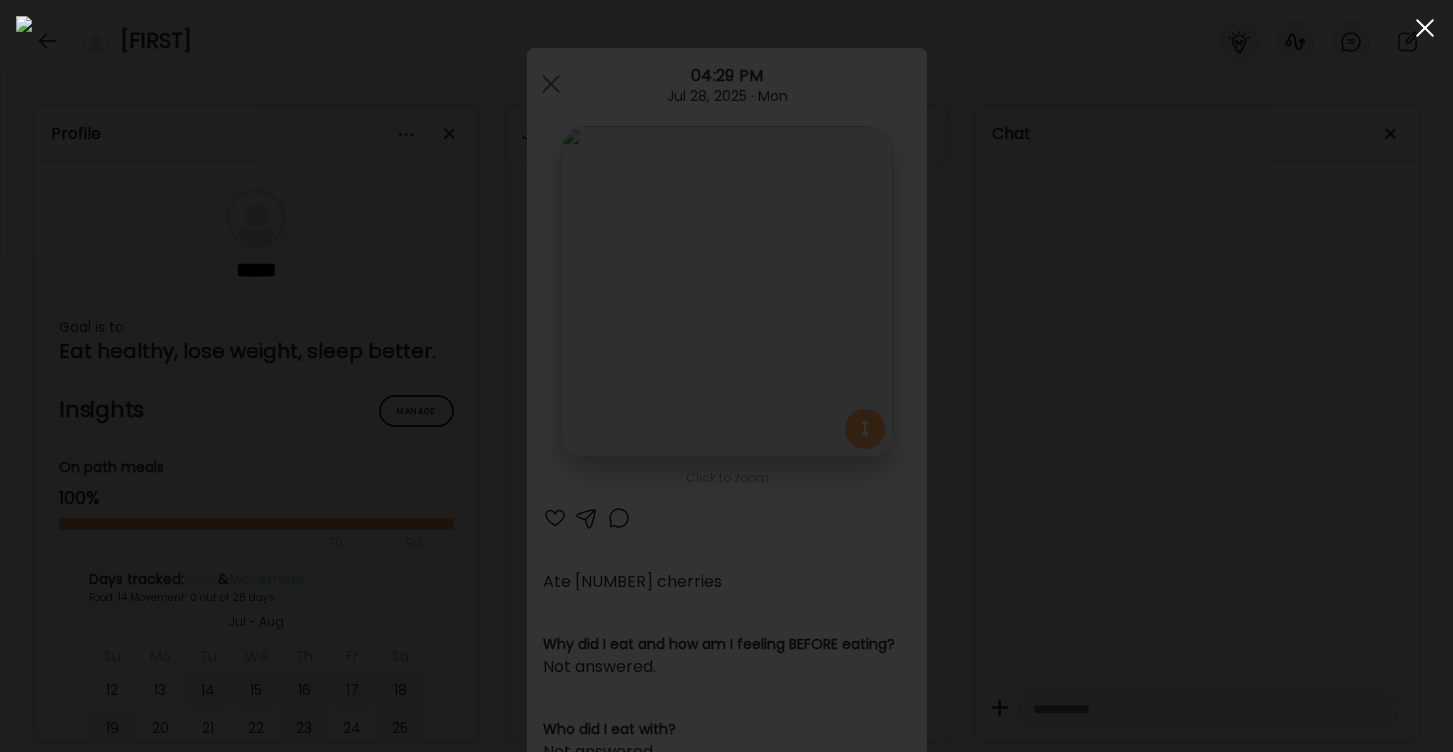 click at bounding box center (1425, 28) 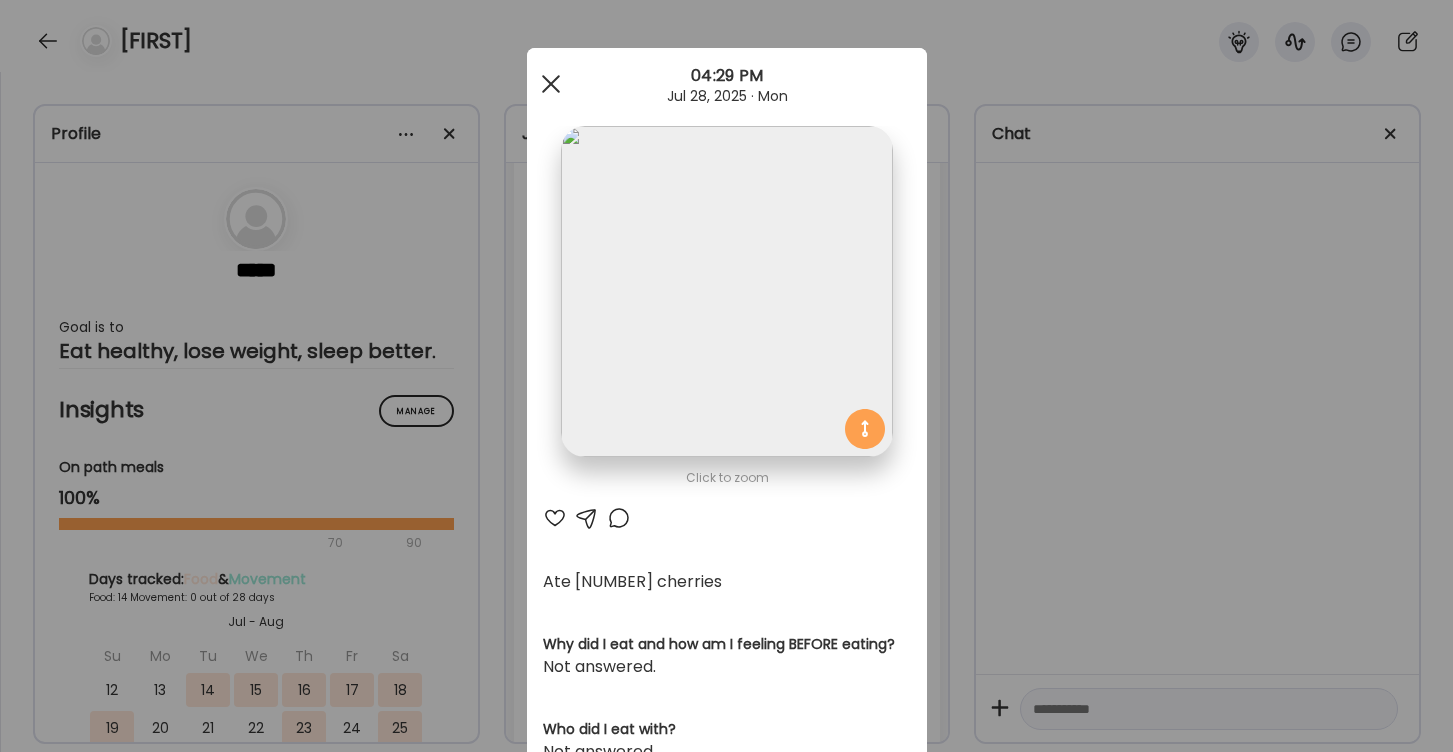 click at bounding box center [551, 84] 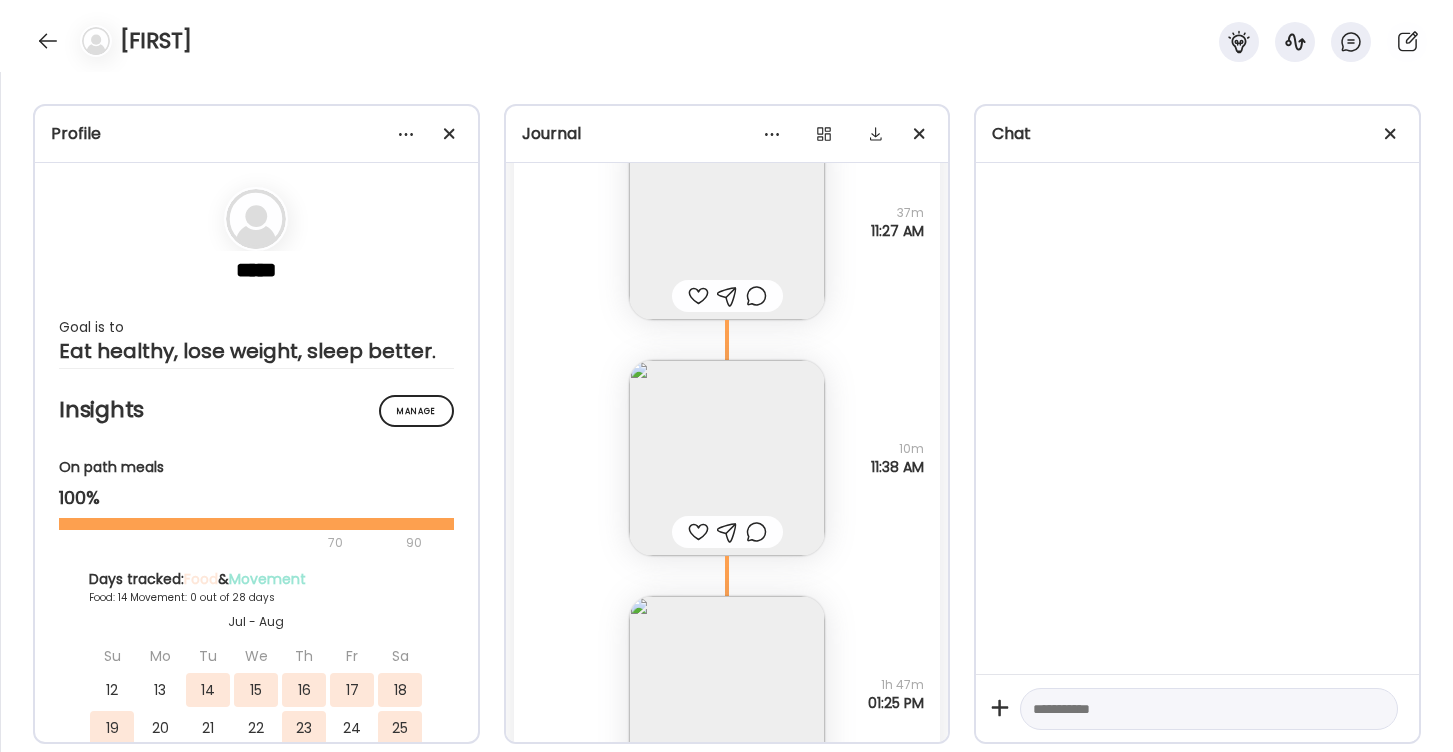 scroll, scrollTop: 21815, scrollLeft: 0, axis: vertical 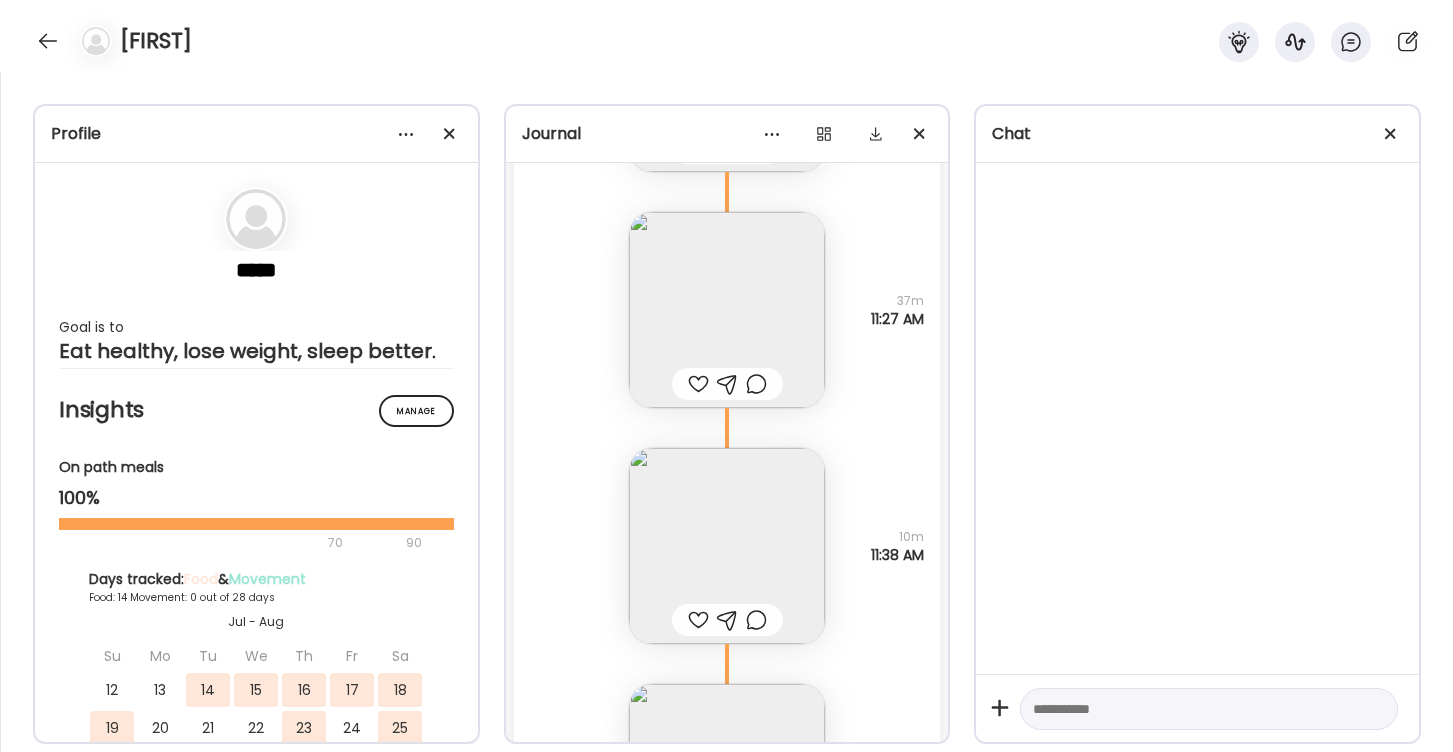 click at bounding box center (727, 310) 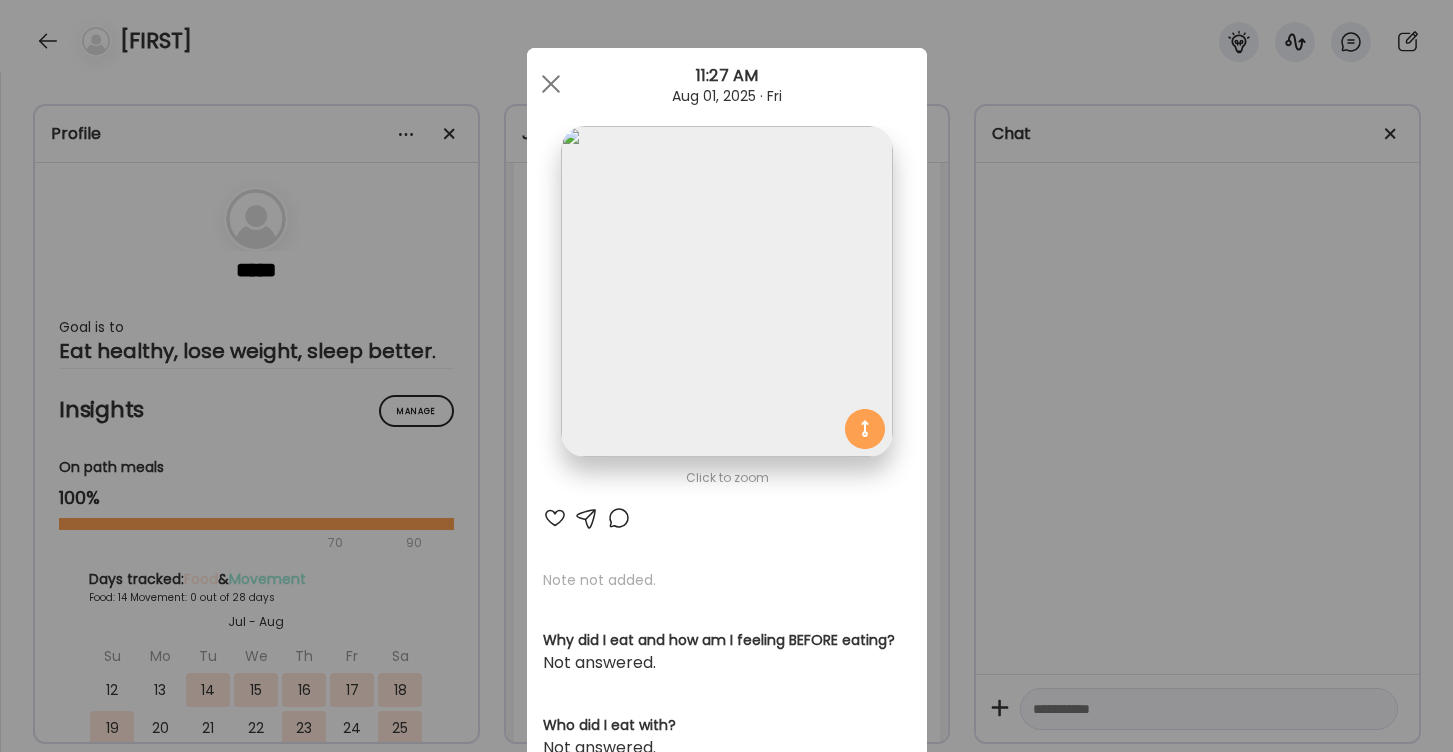 click at bounding box center (726, 291) 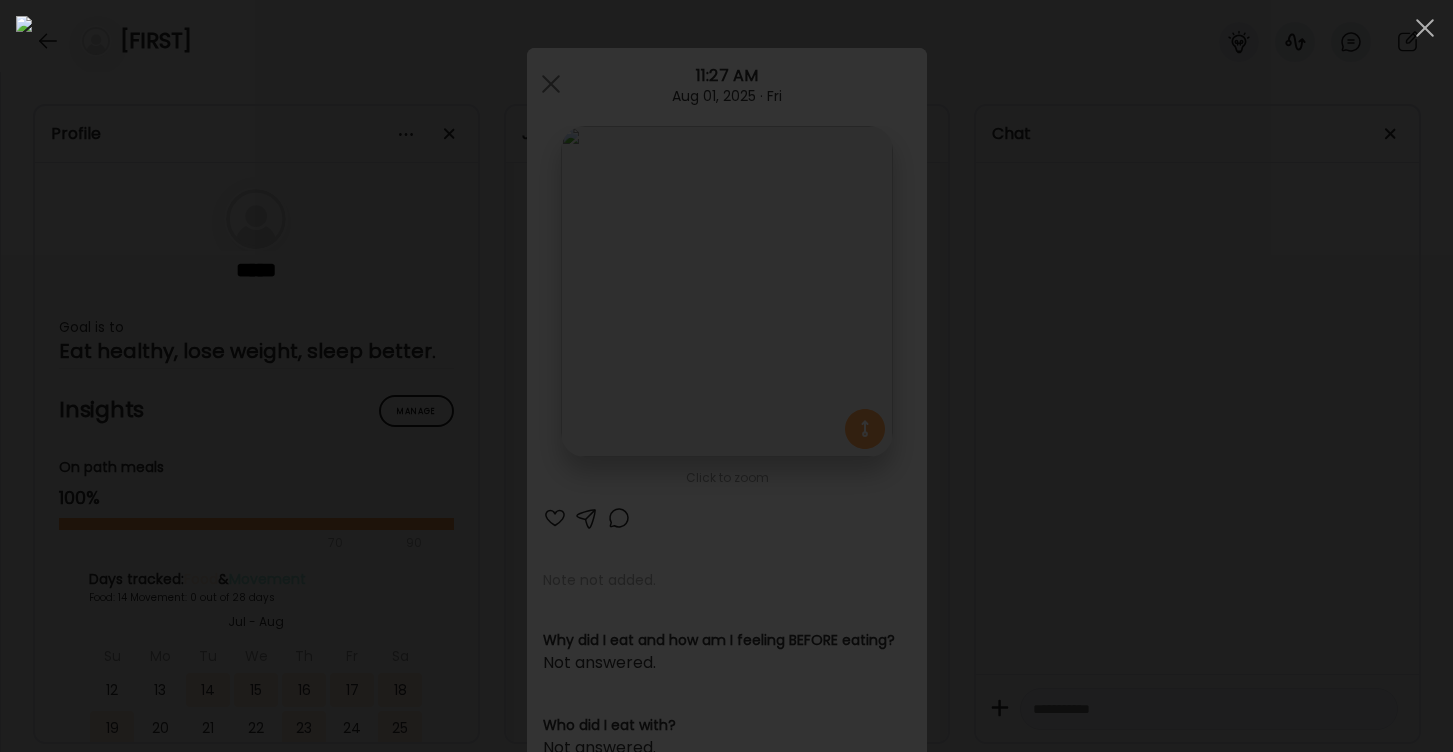 click at bounding box center (726, 376) 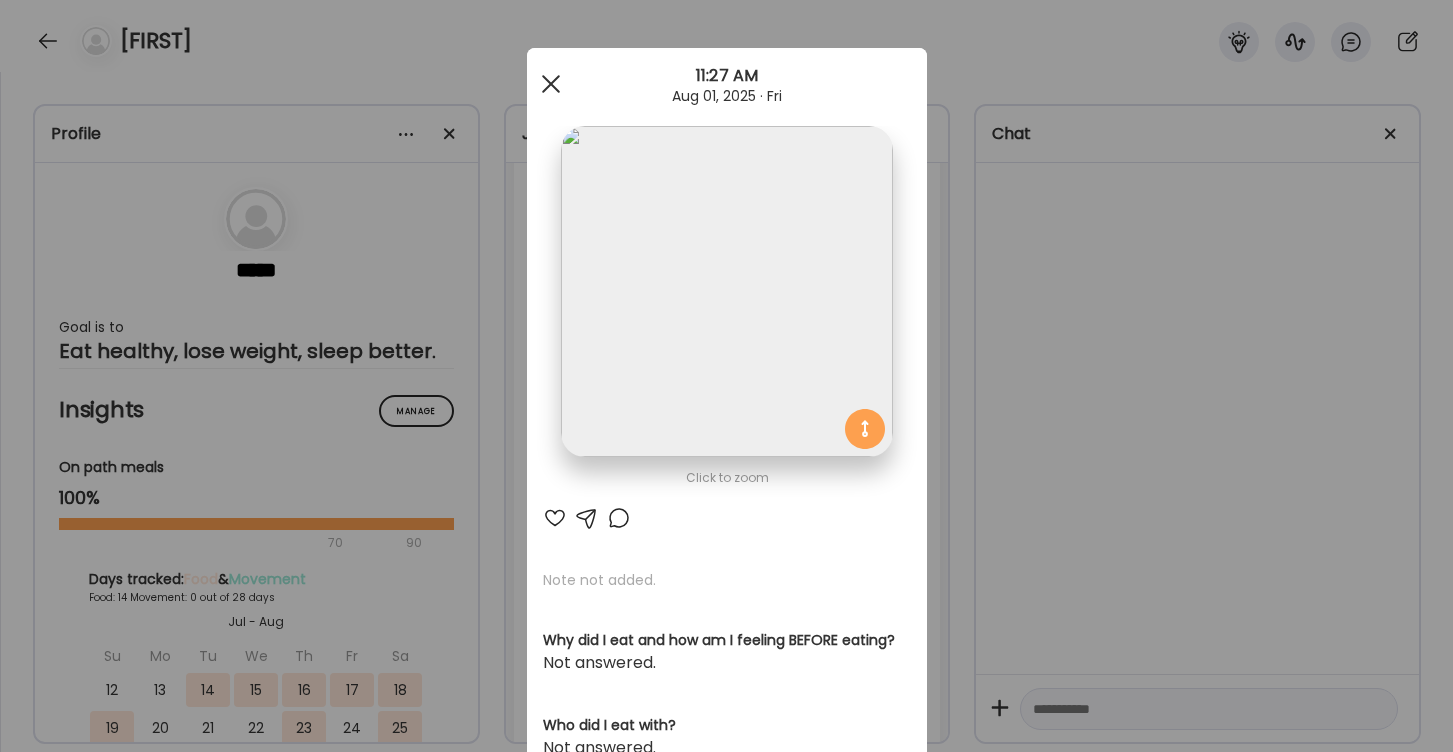 click at bounding box center [550, 84] 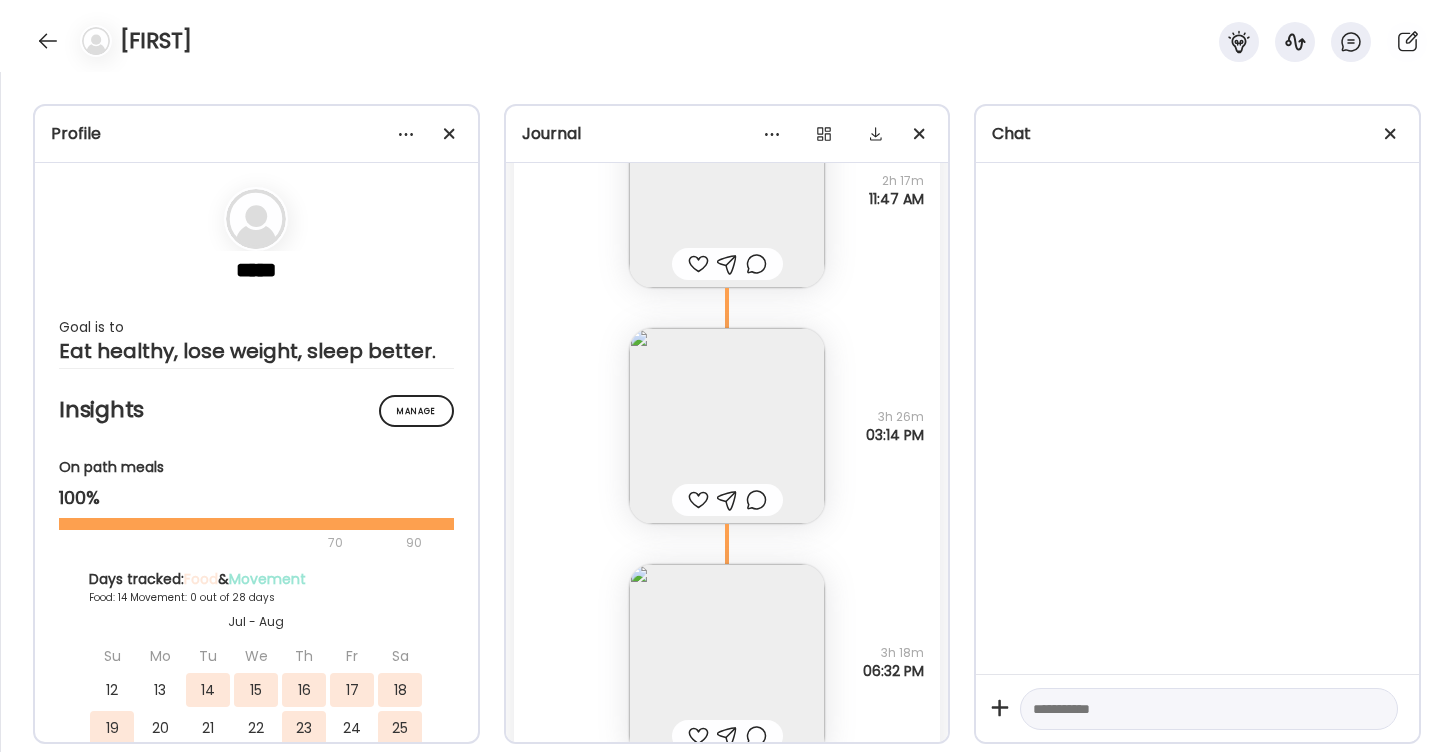 scroll, scrollTop: 24007, scrollLeft: 0, axis: vertical 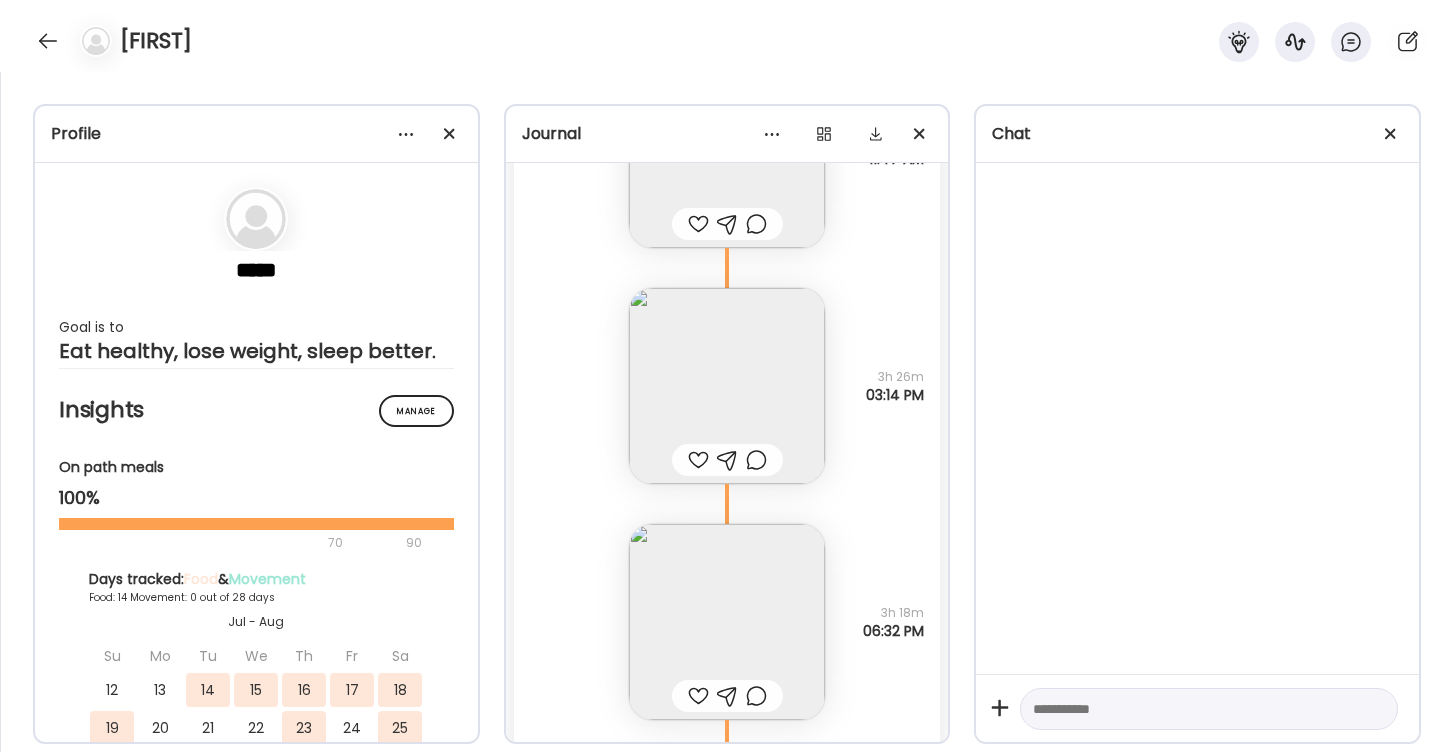 click at bounding box center (727, 386) 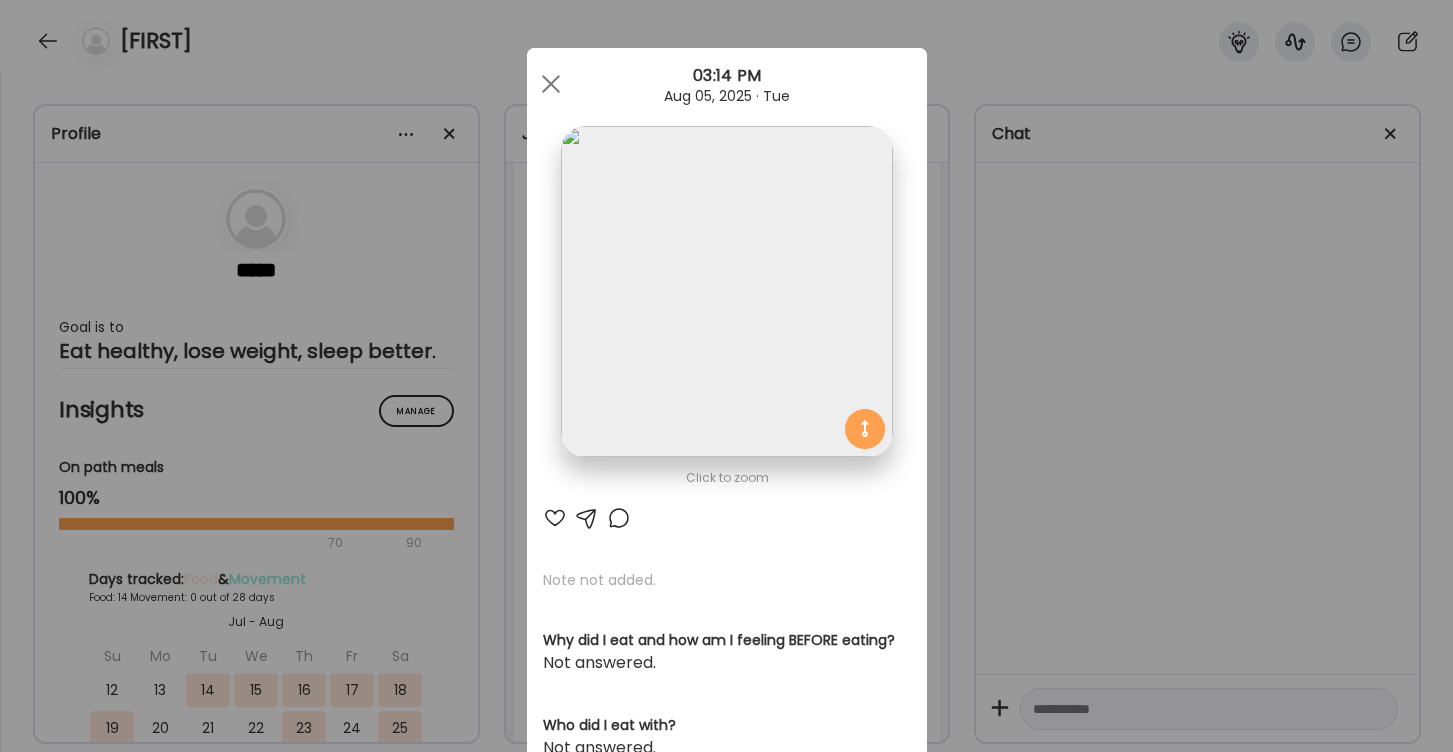 click at bounding box center (726, 291) 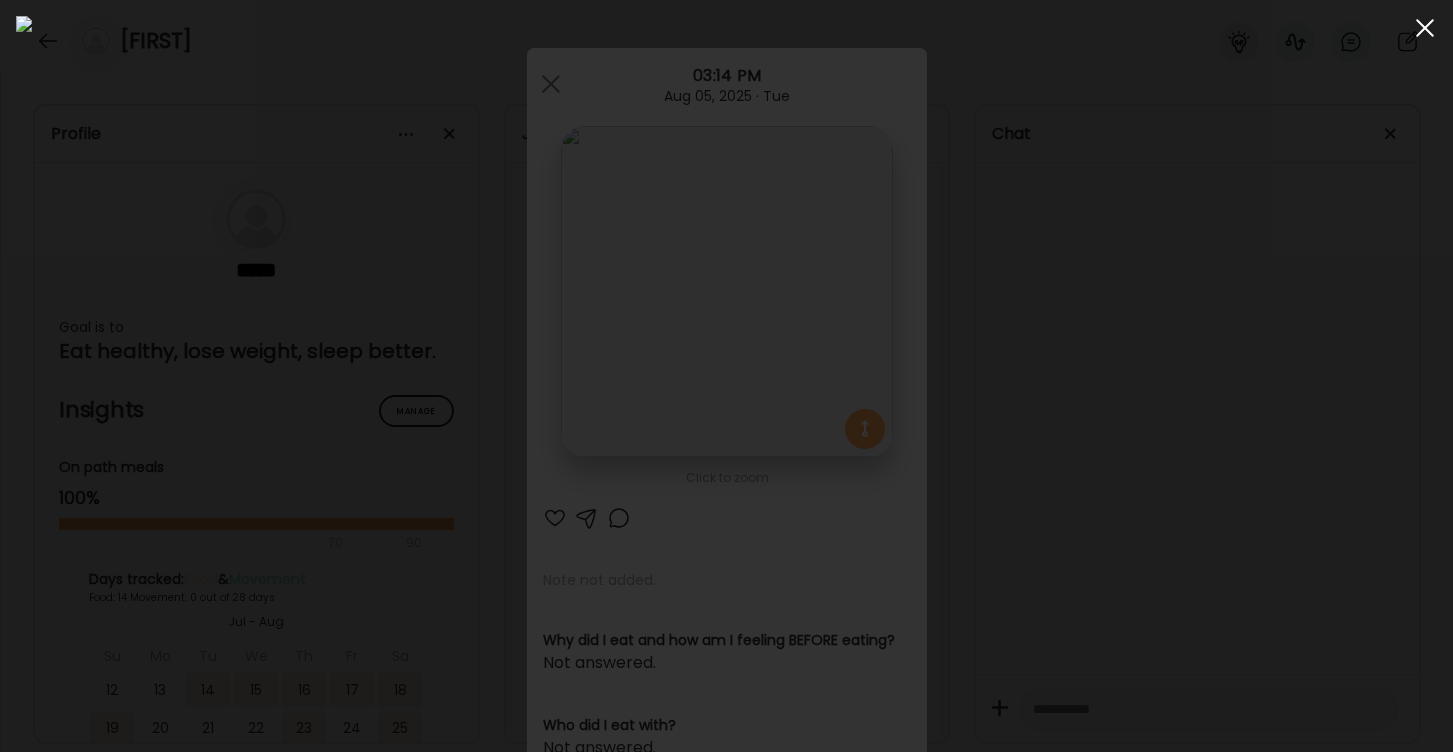 click at bounding box center [1425, 28] 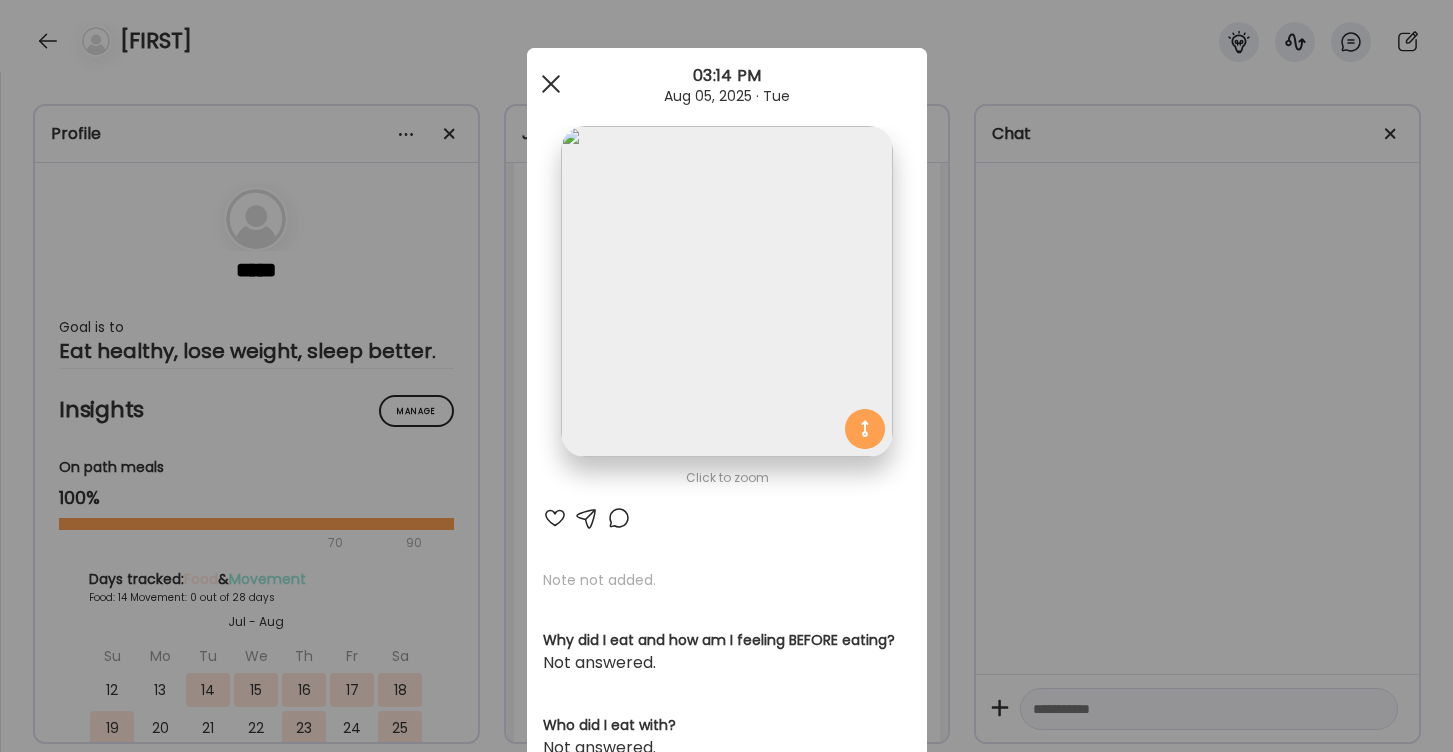 click at bounding box center (550, 84) 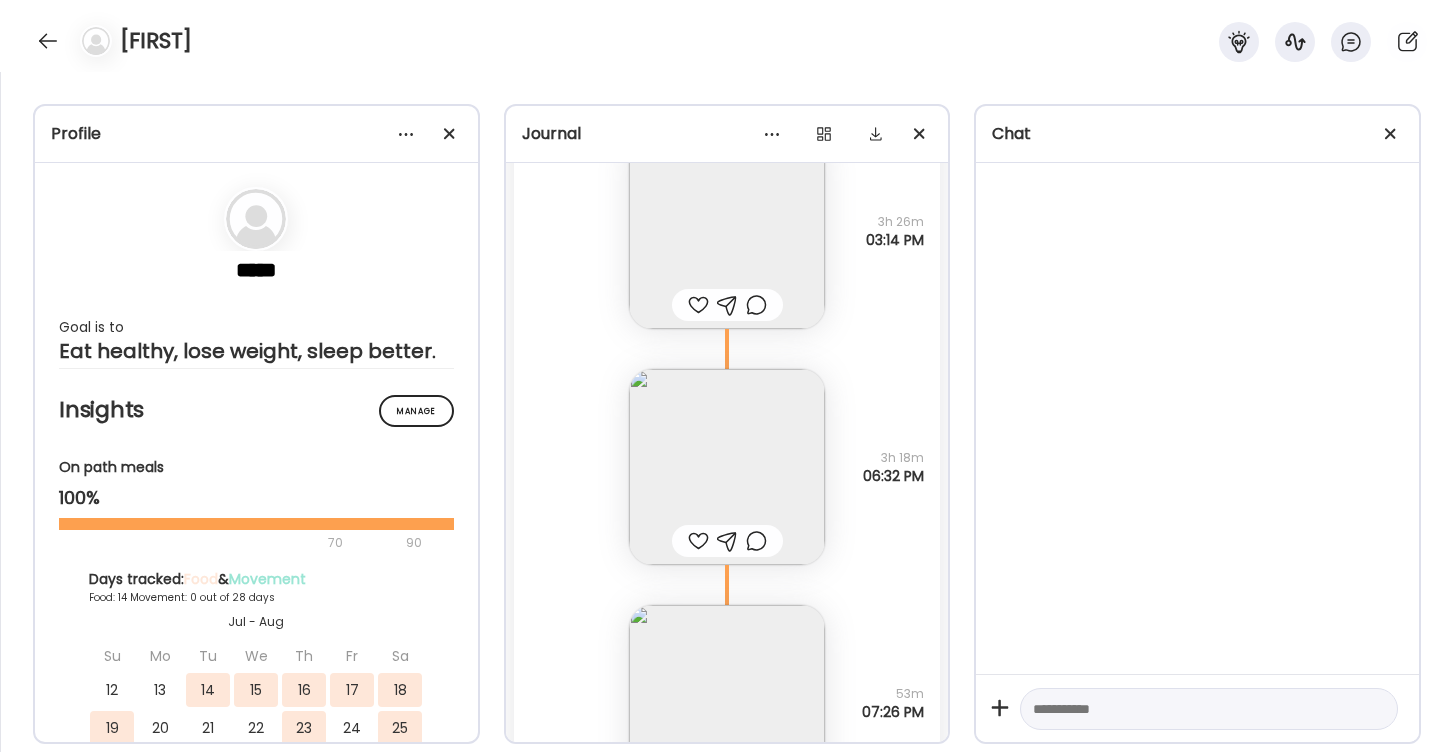 scroll, scrollTop: 24173, scrollLeft: 0, axis: vertical 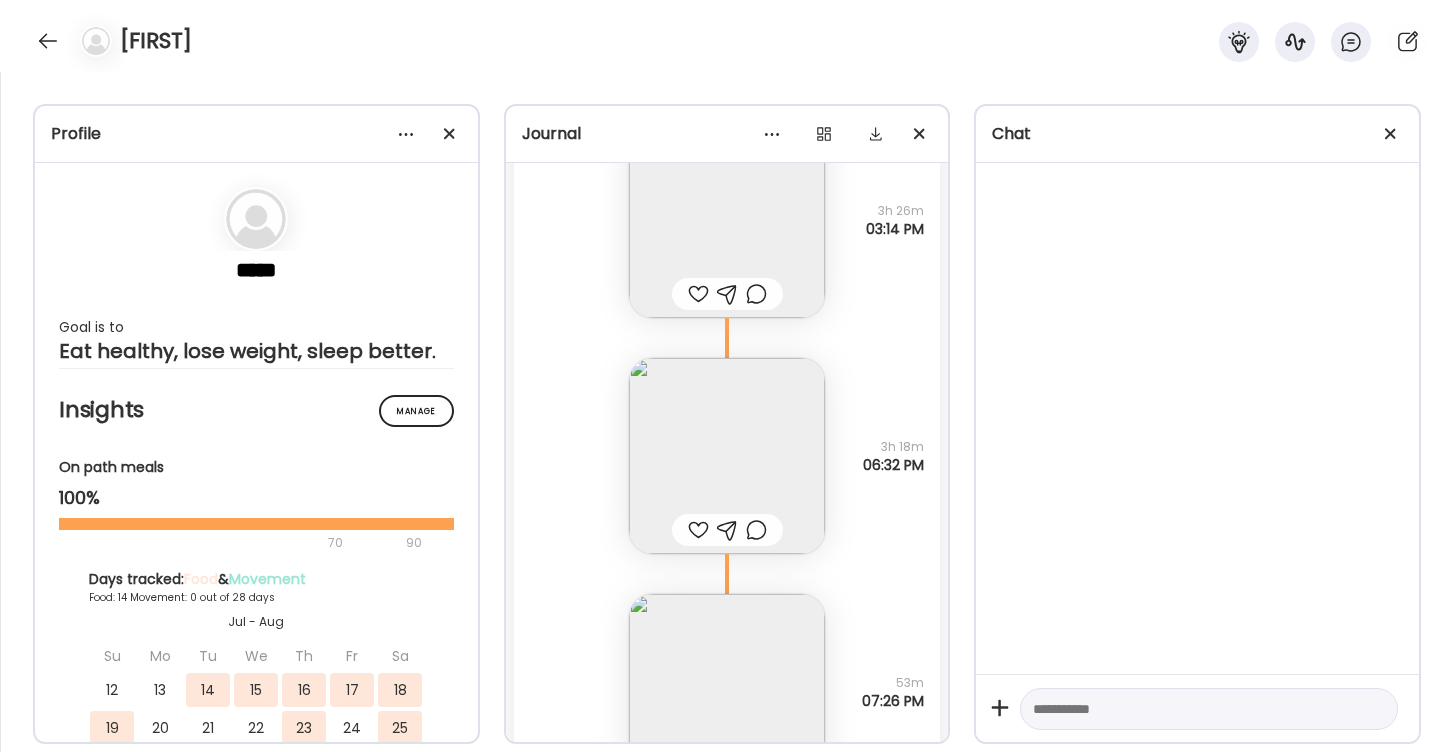 click at bounding box center [727, 456] 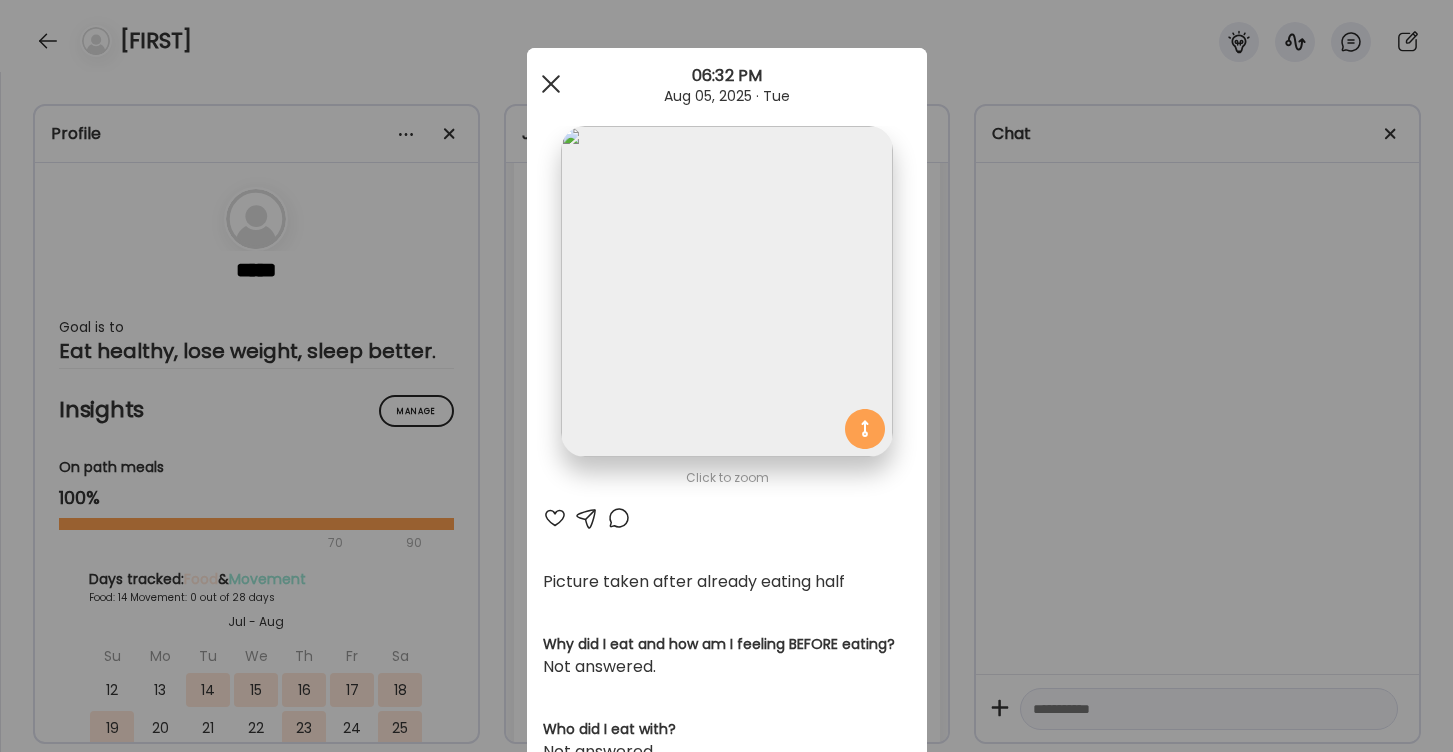 click at bounding box center [551, 84] 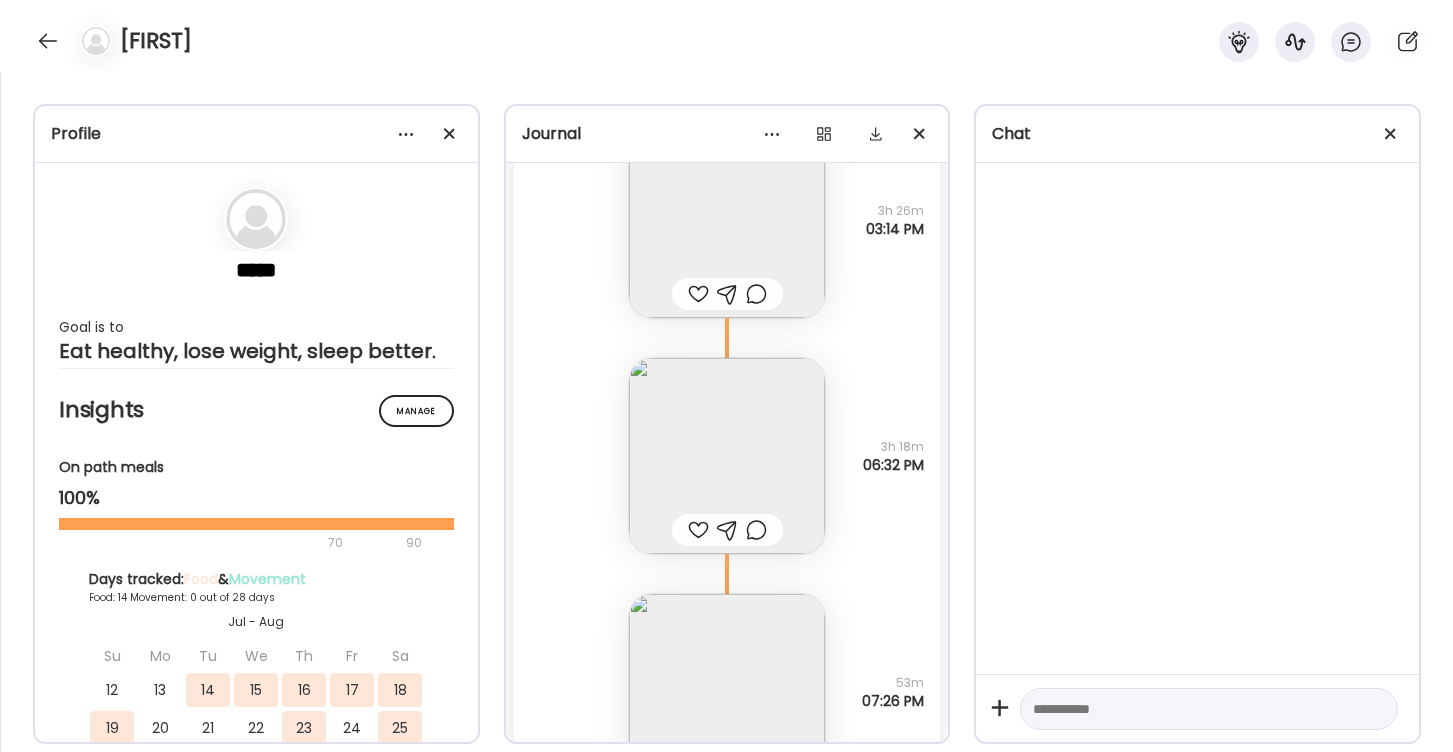 scroll, scrollTop: 24020, scrollLeft: 0, axis: vertical 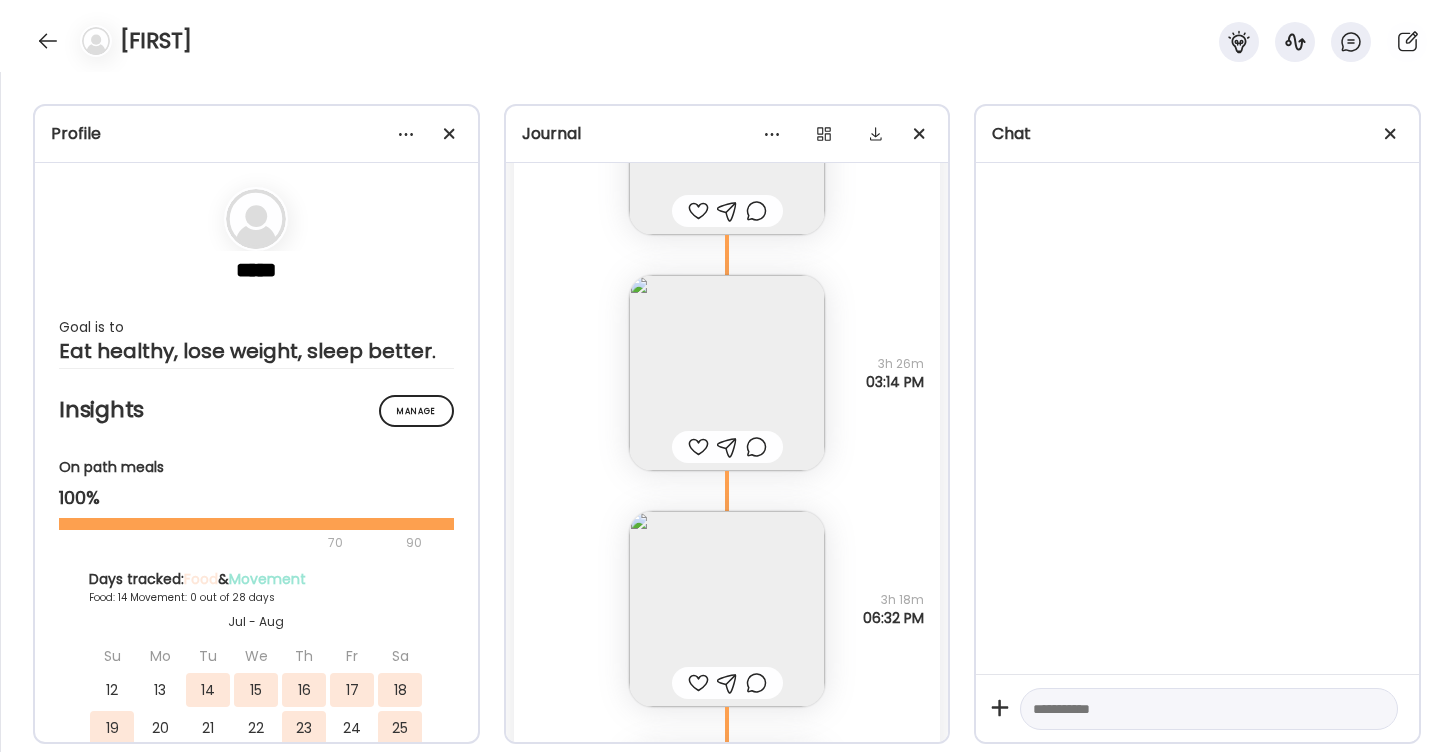 click at bounding box center [727, 609] 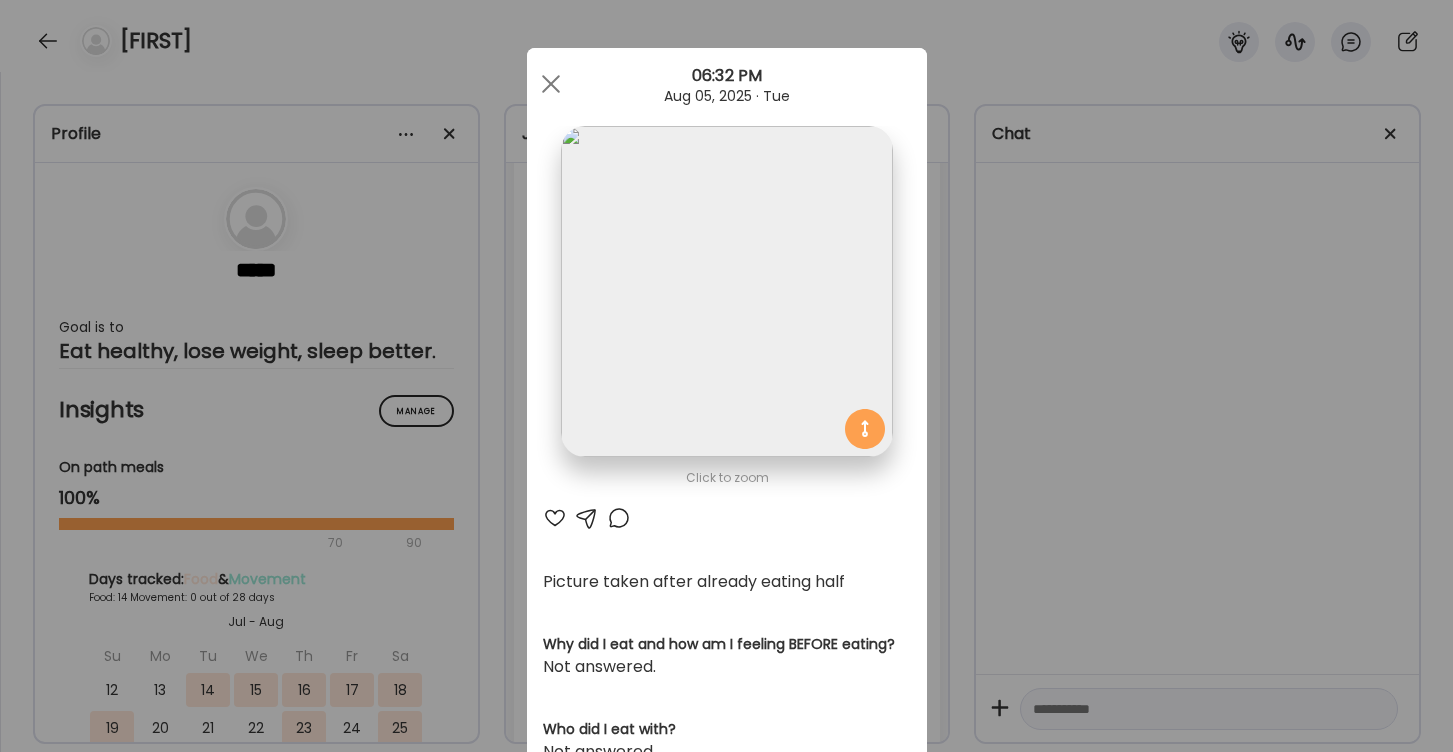 click at bounding box center (726, 291) 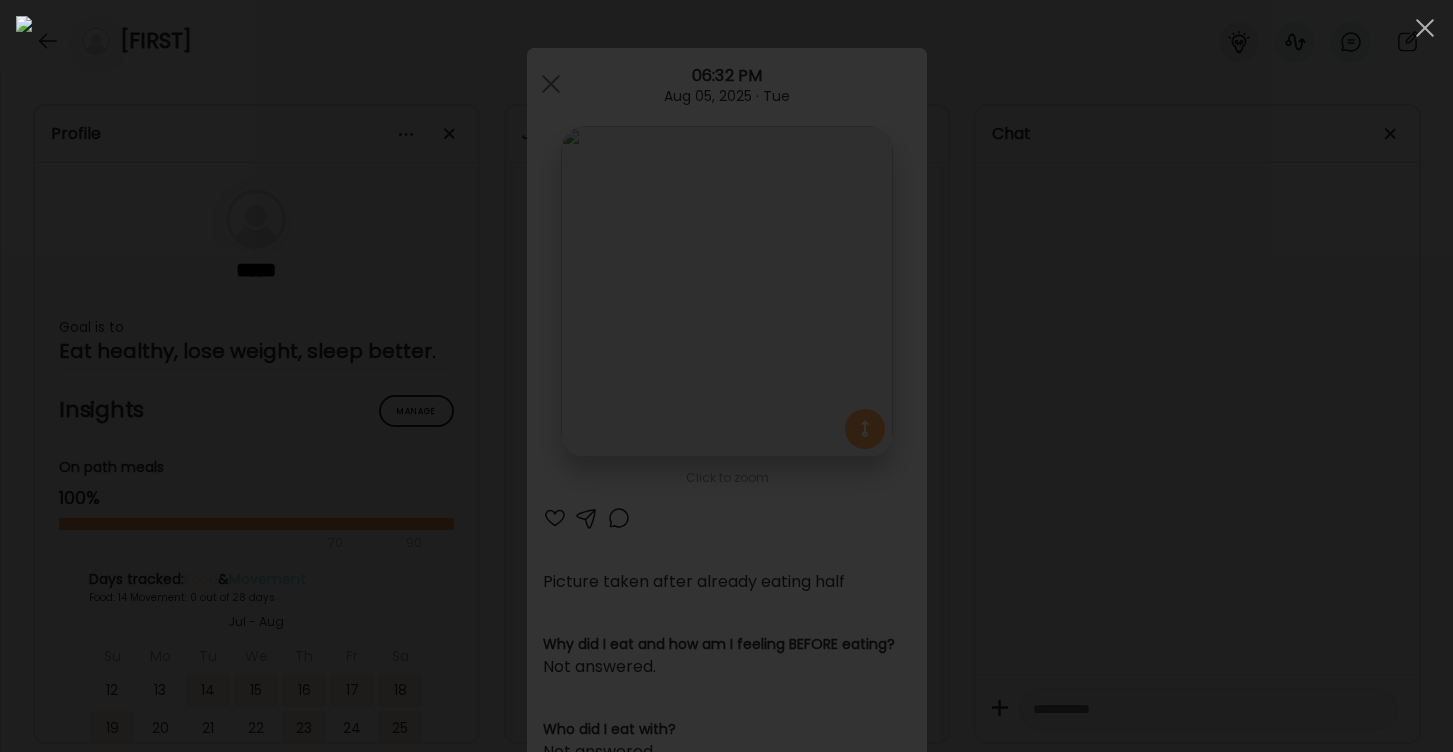 click at bounding box center (726, 376) 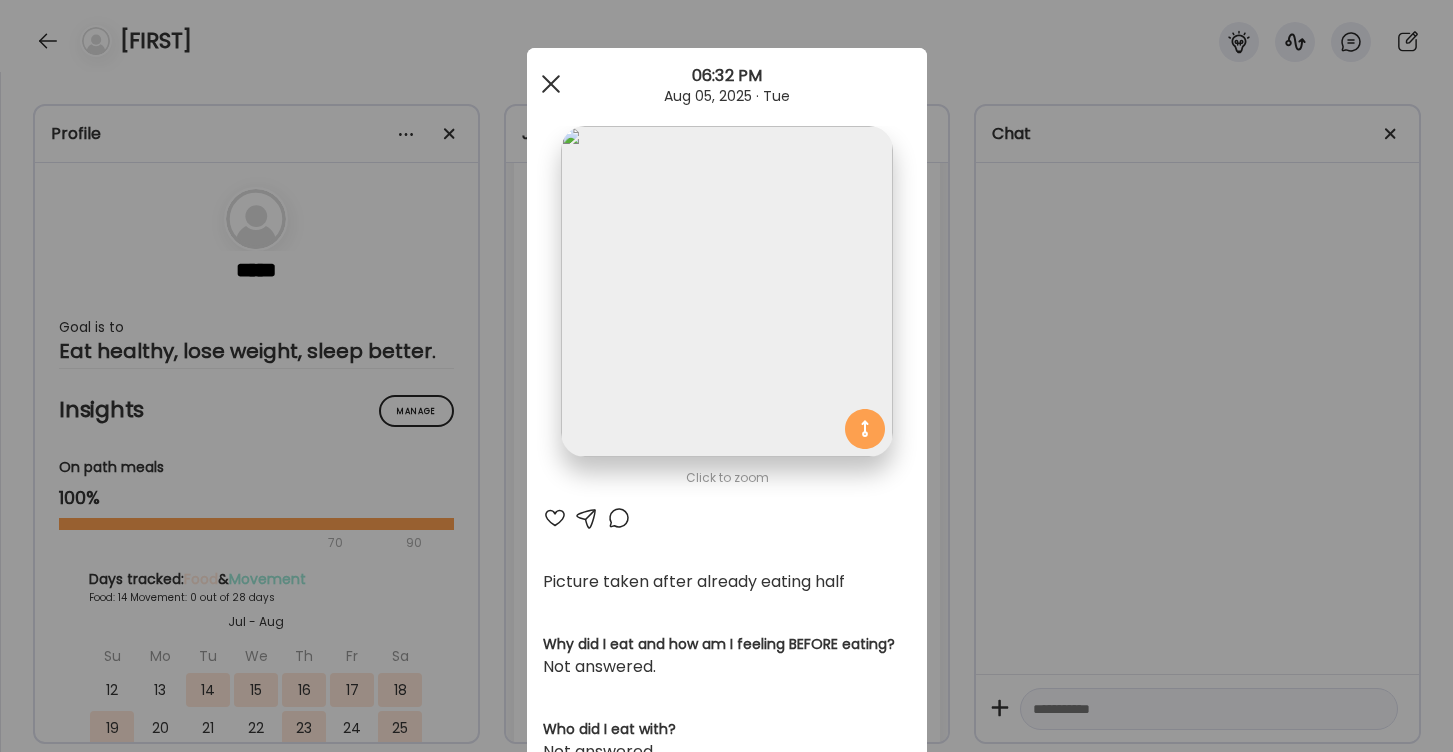 click at bounding box center (551, 84) 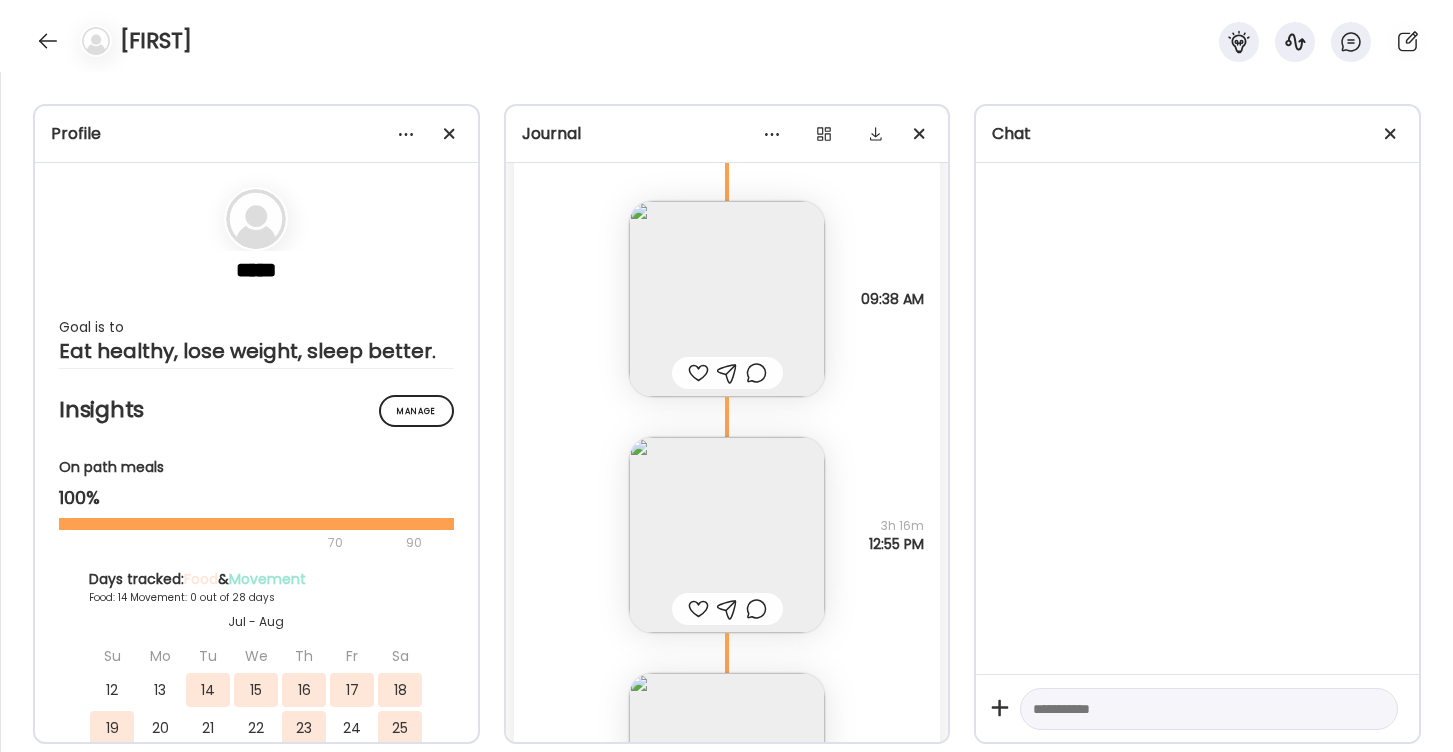 scroll, scrollTop: 25084, scrollLeft: 0, axis: vertical 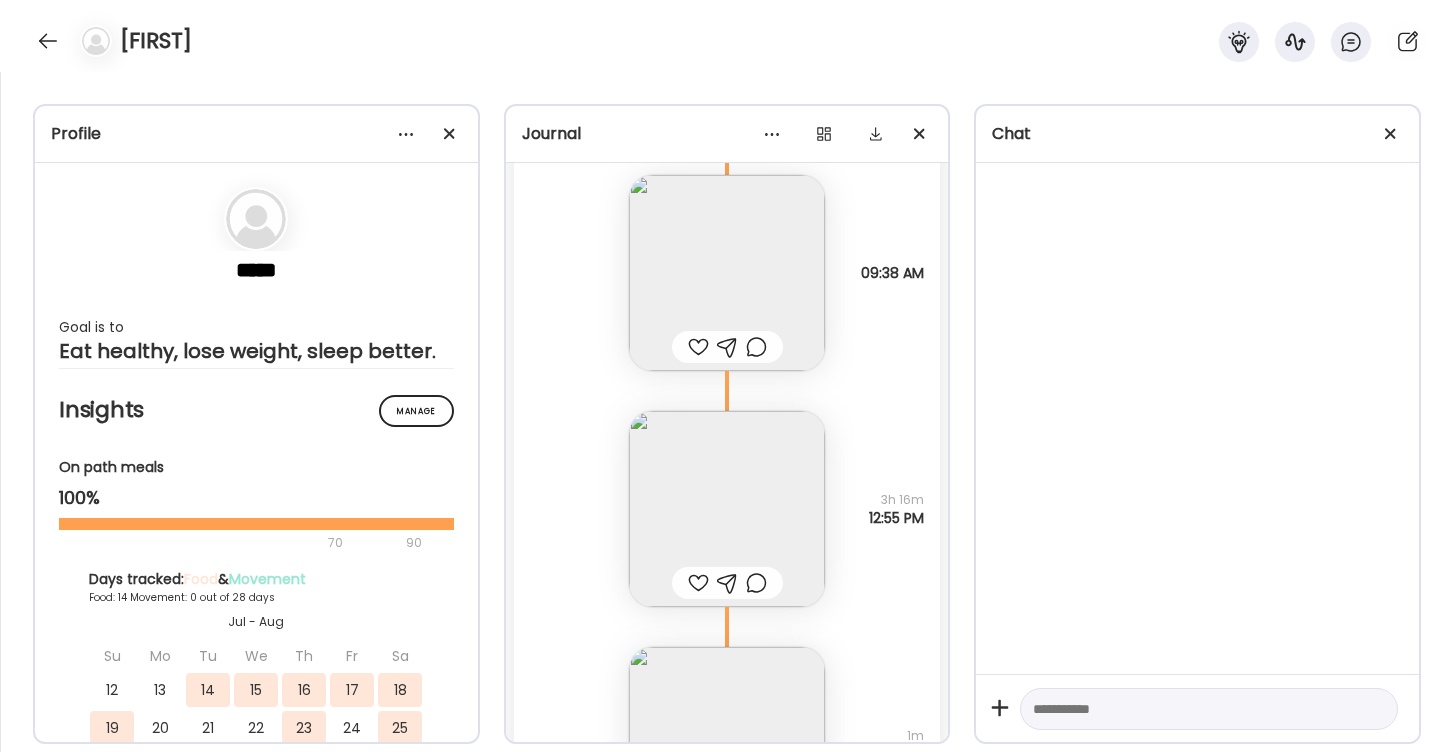 click at bounding box center [727, 273] 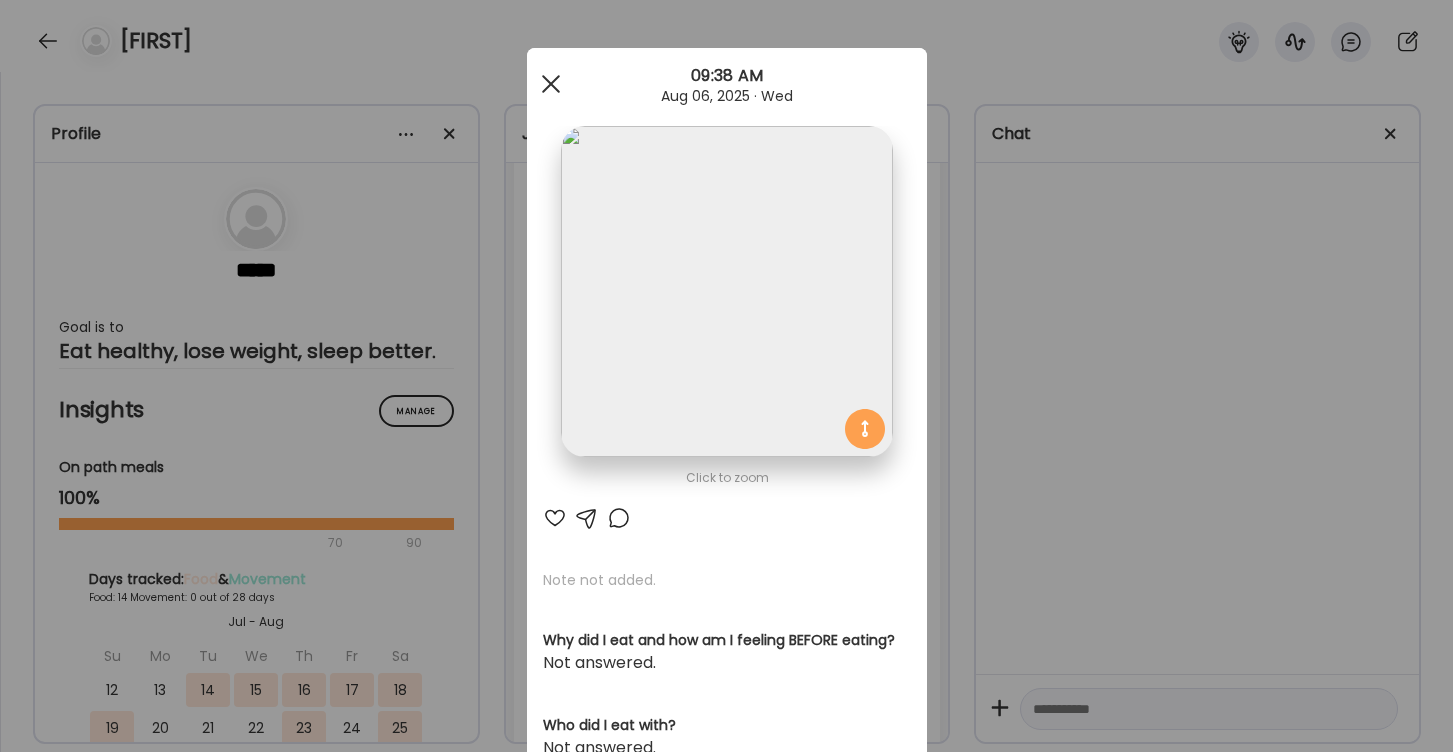 click at bounding box center (551, 84) 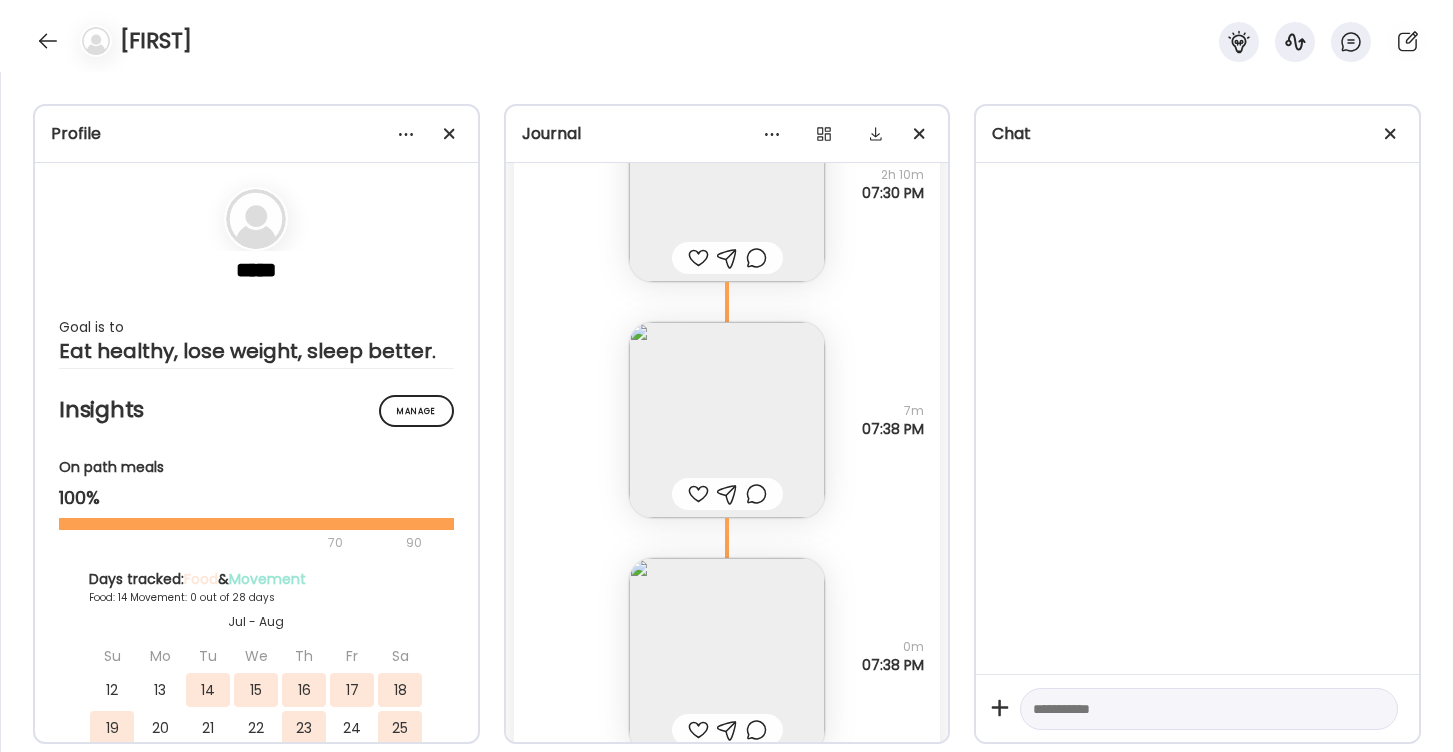 scroll, scrollTop: 26234, scrollLeft: 0, axis: vertical 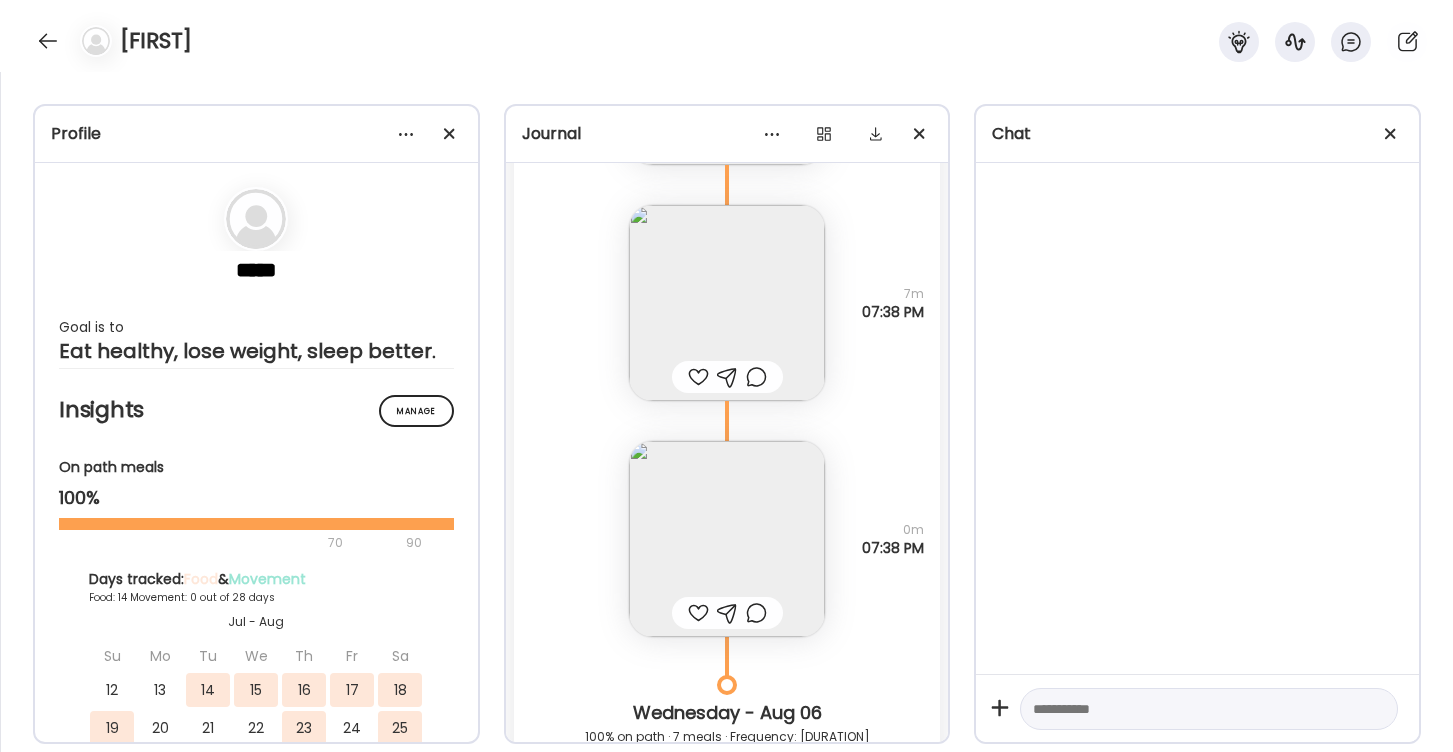 click at bounding box center [727, 539] 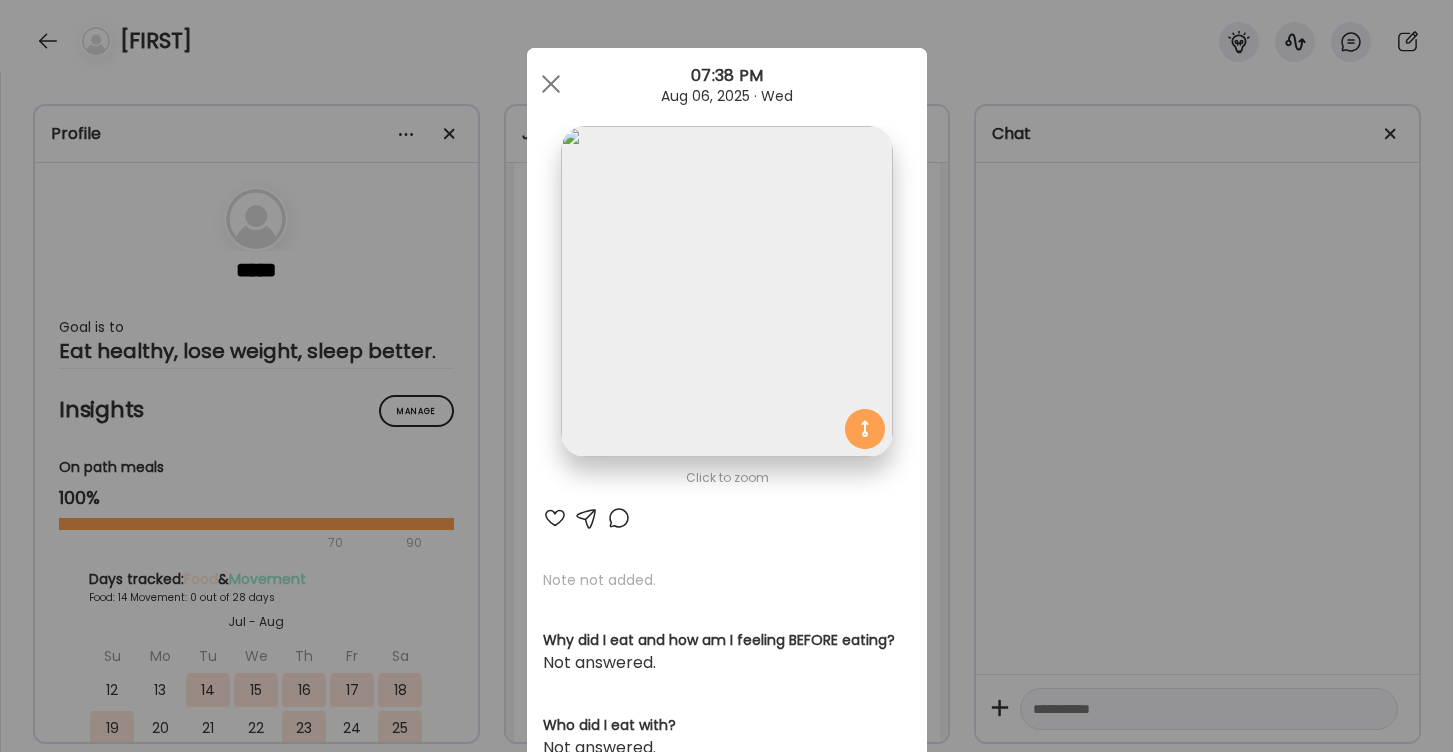click at bounding box center (726, 291) 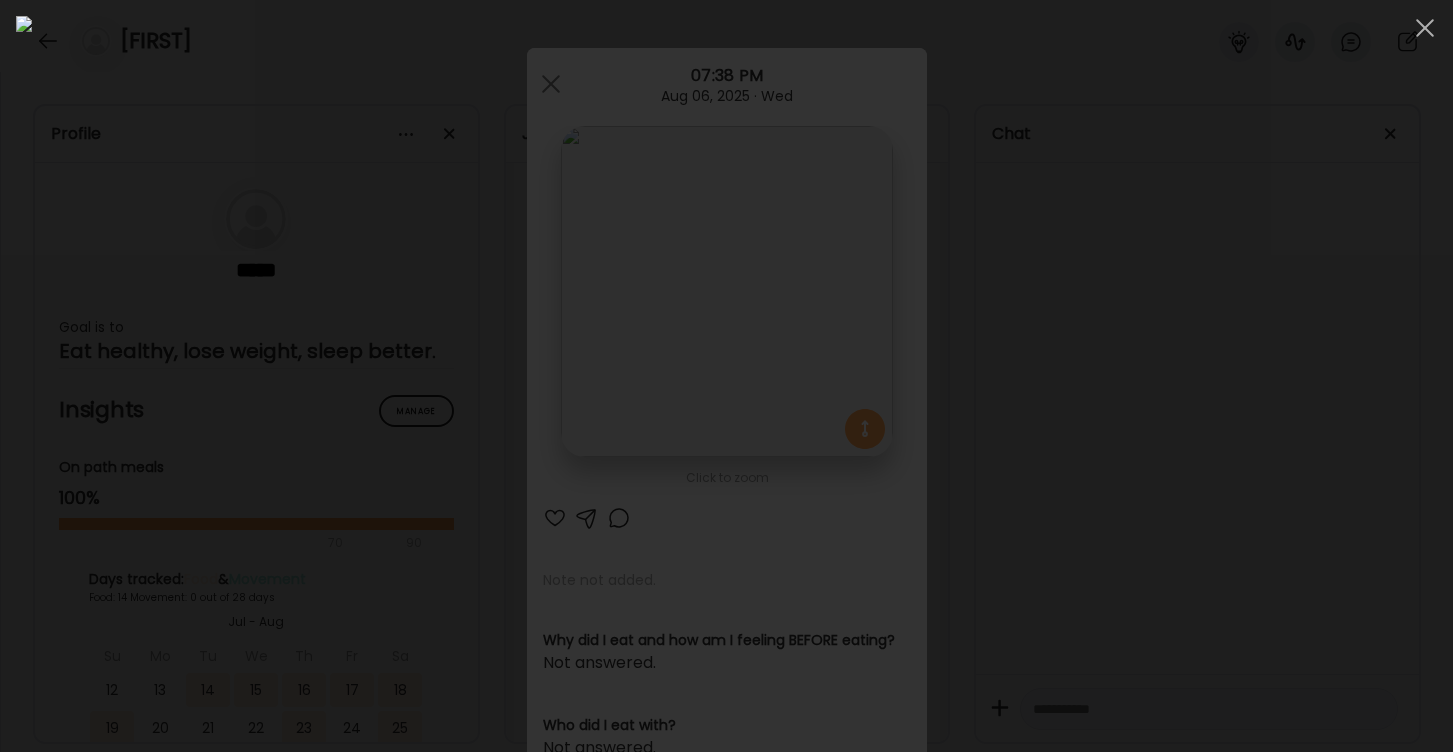 click at bounding box center [726, 376] 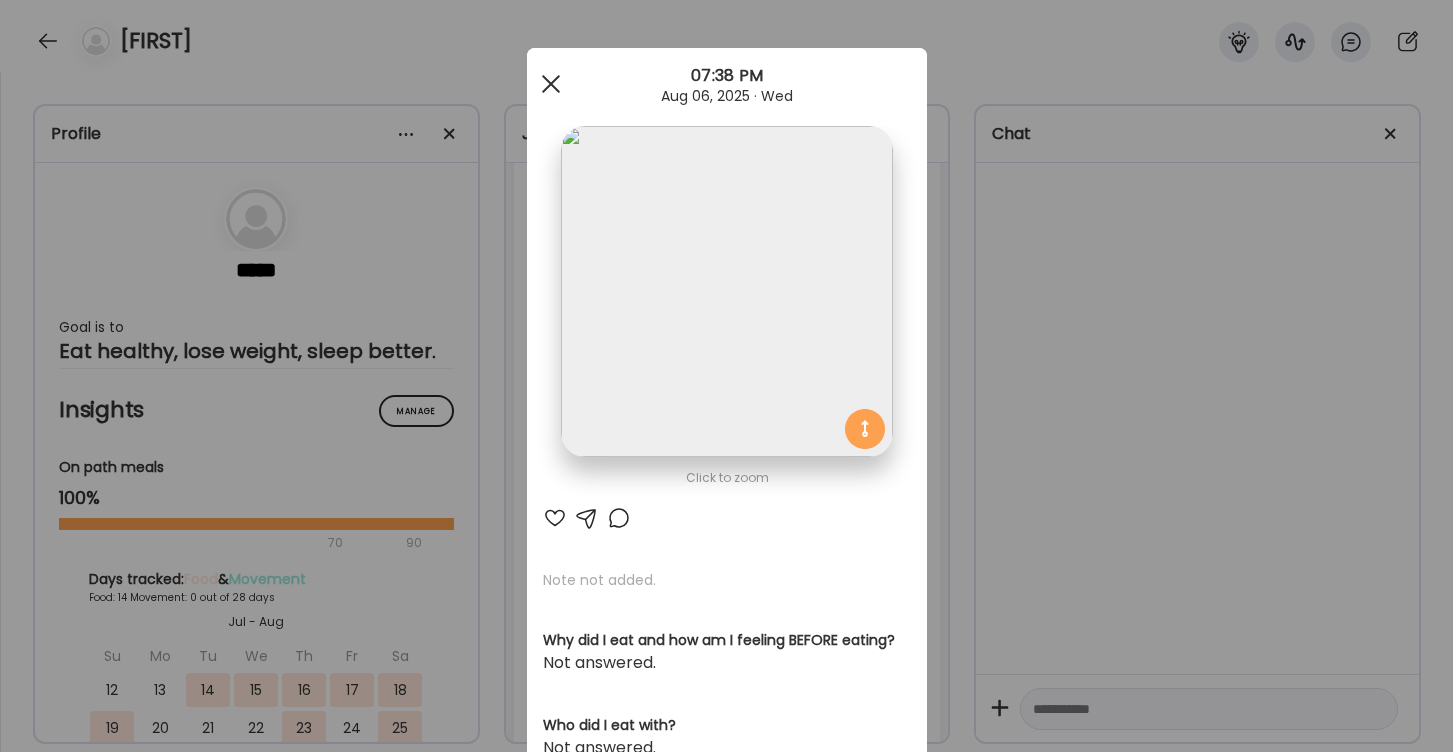 click at bounding box center [551, 84] 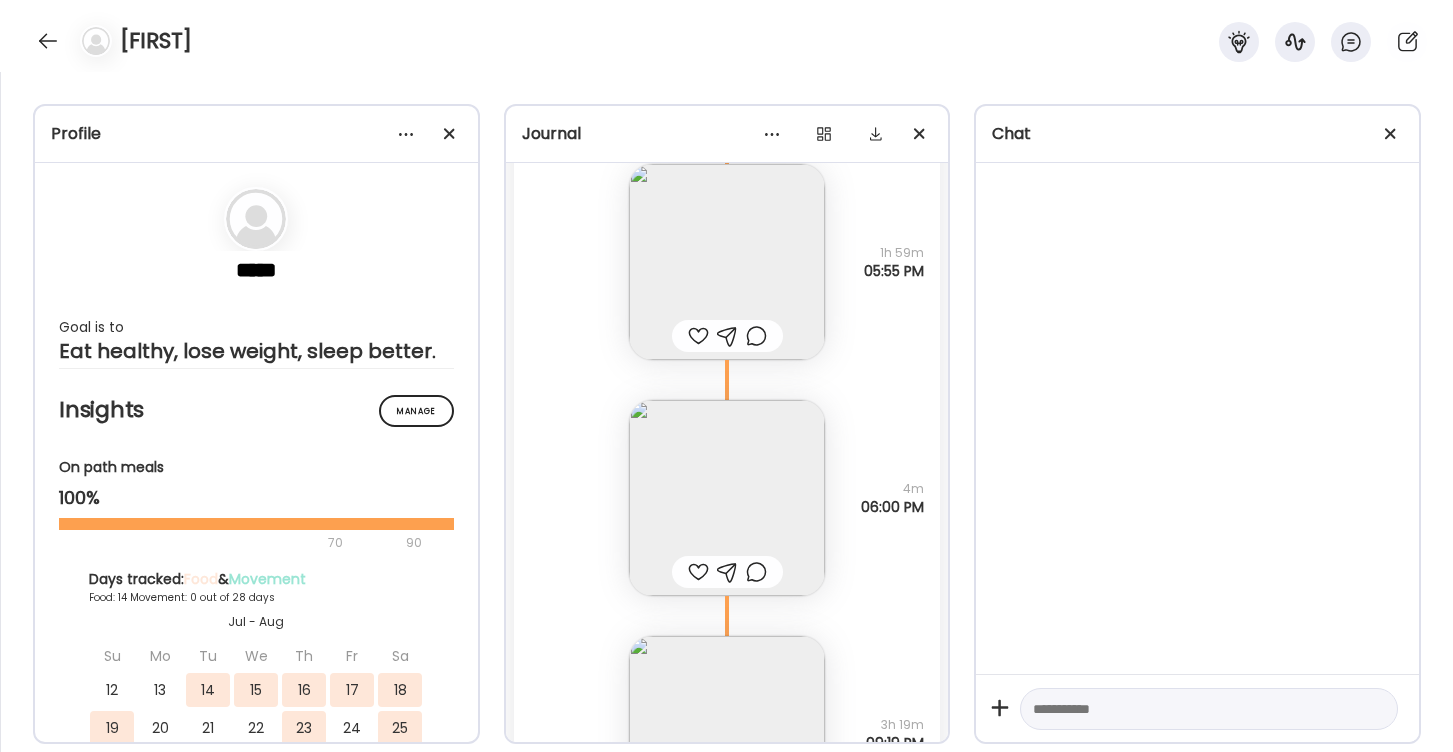 scroll, scrollTop: 27859, scrollLeft: 0, axis: vertical 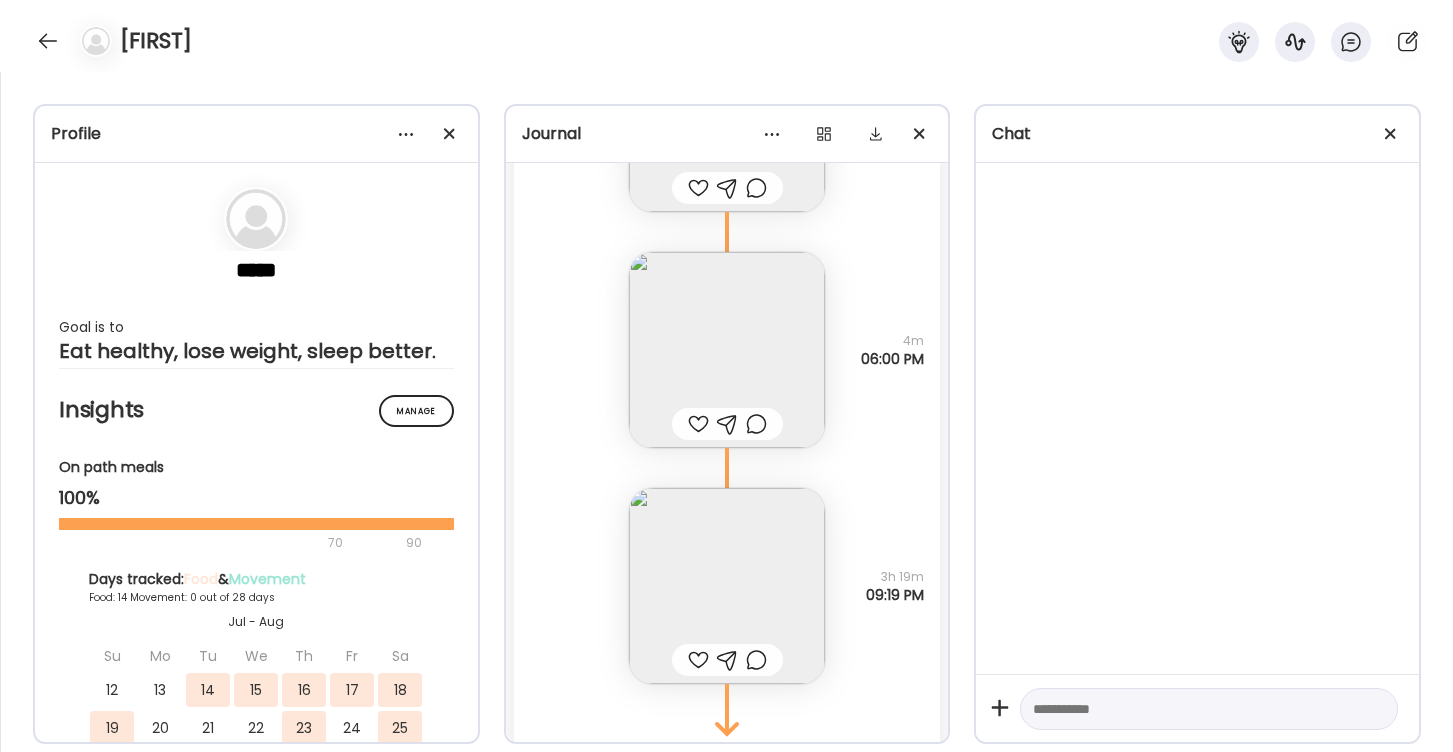 click at bounding box center [727, 586] 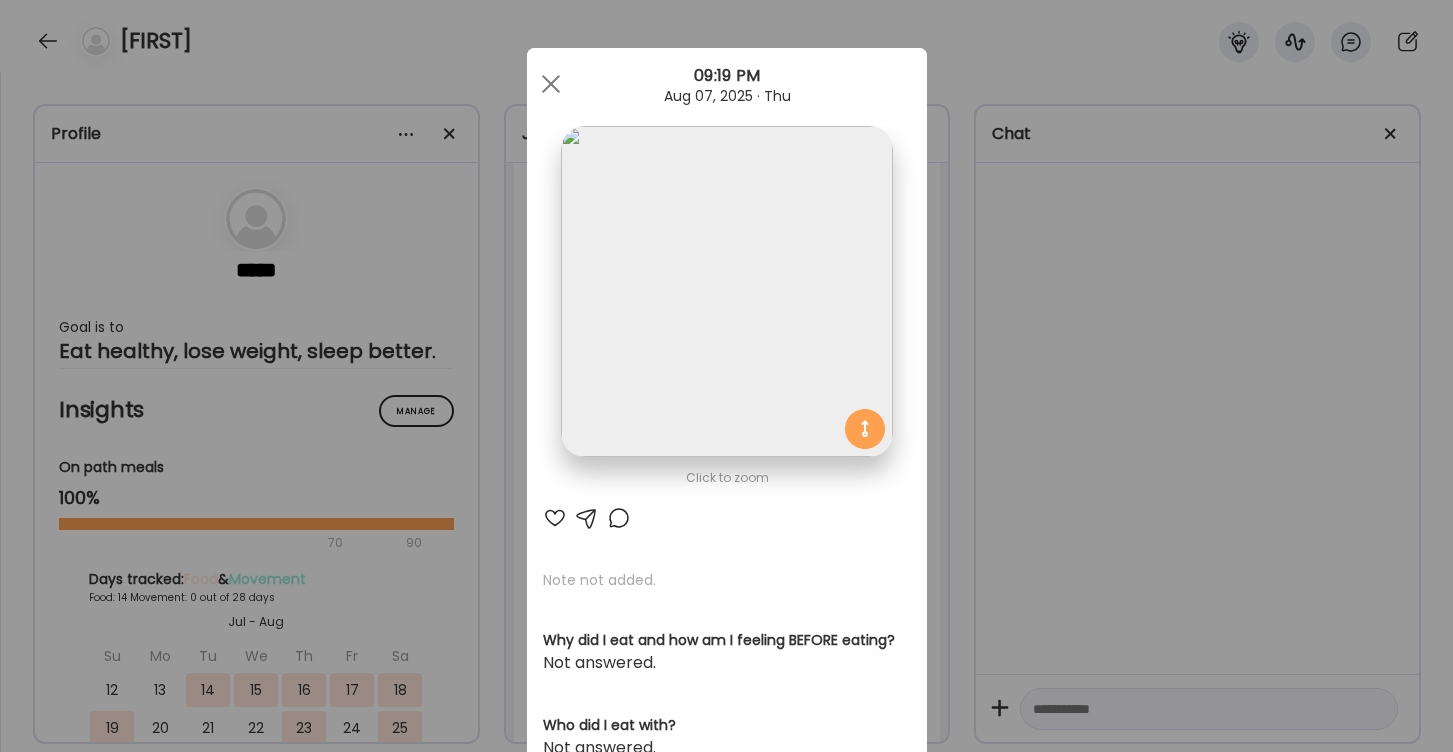 click at bounding box center [726, 291] 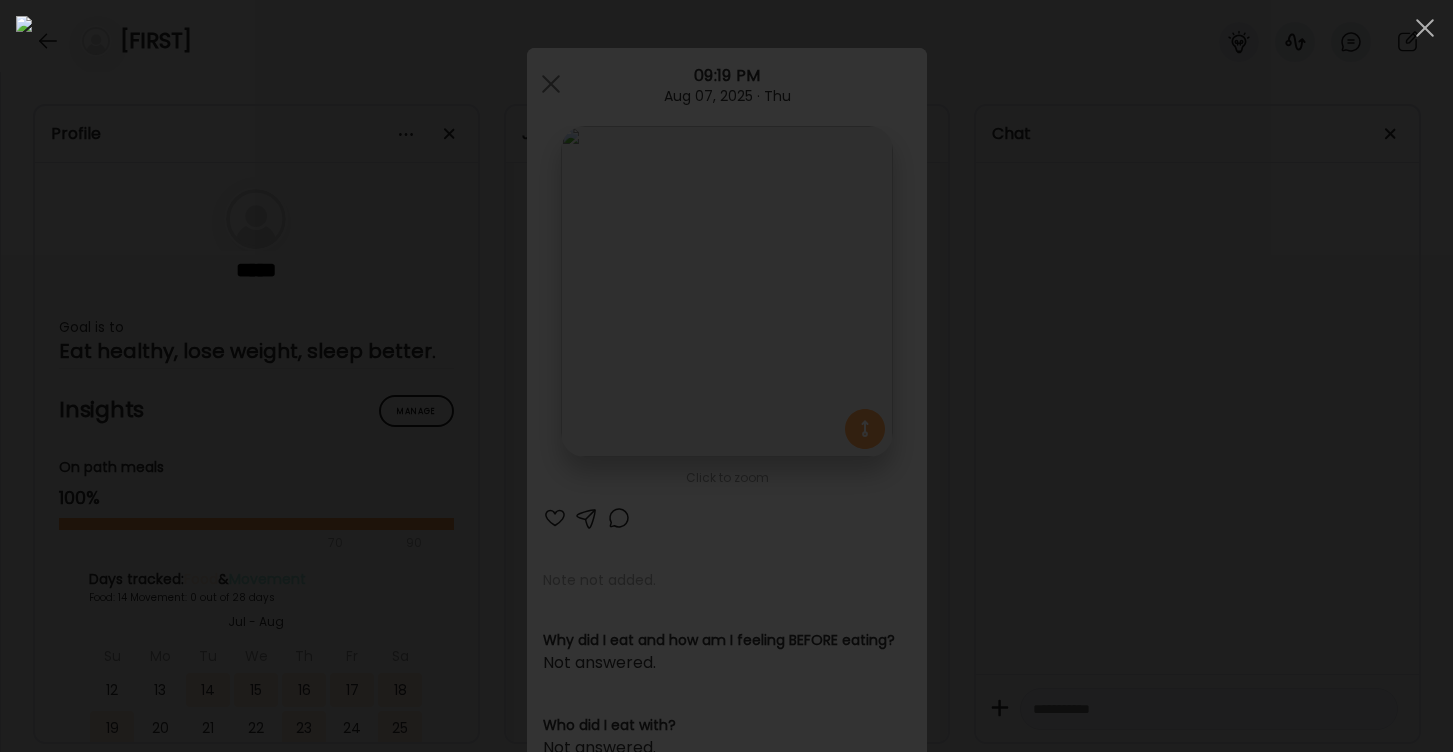 click at bounding box center (726, 376) 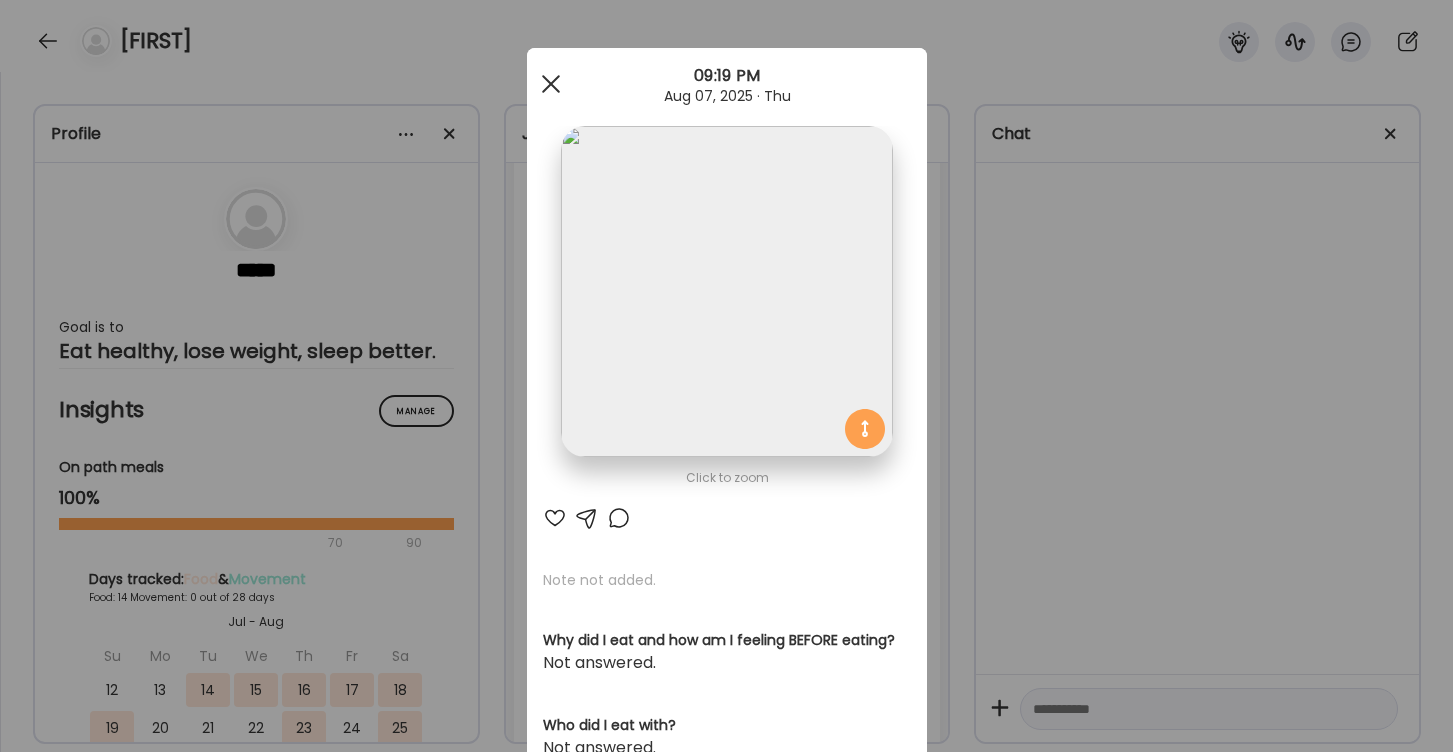 click at bounding box center (550, 84) 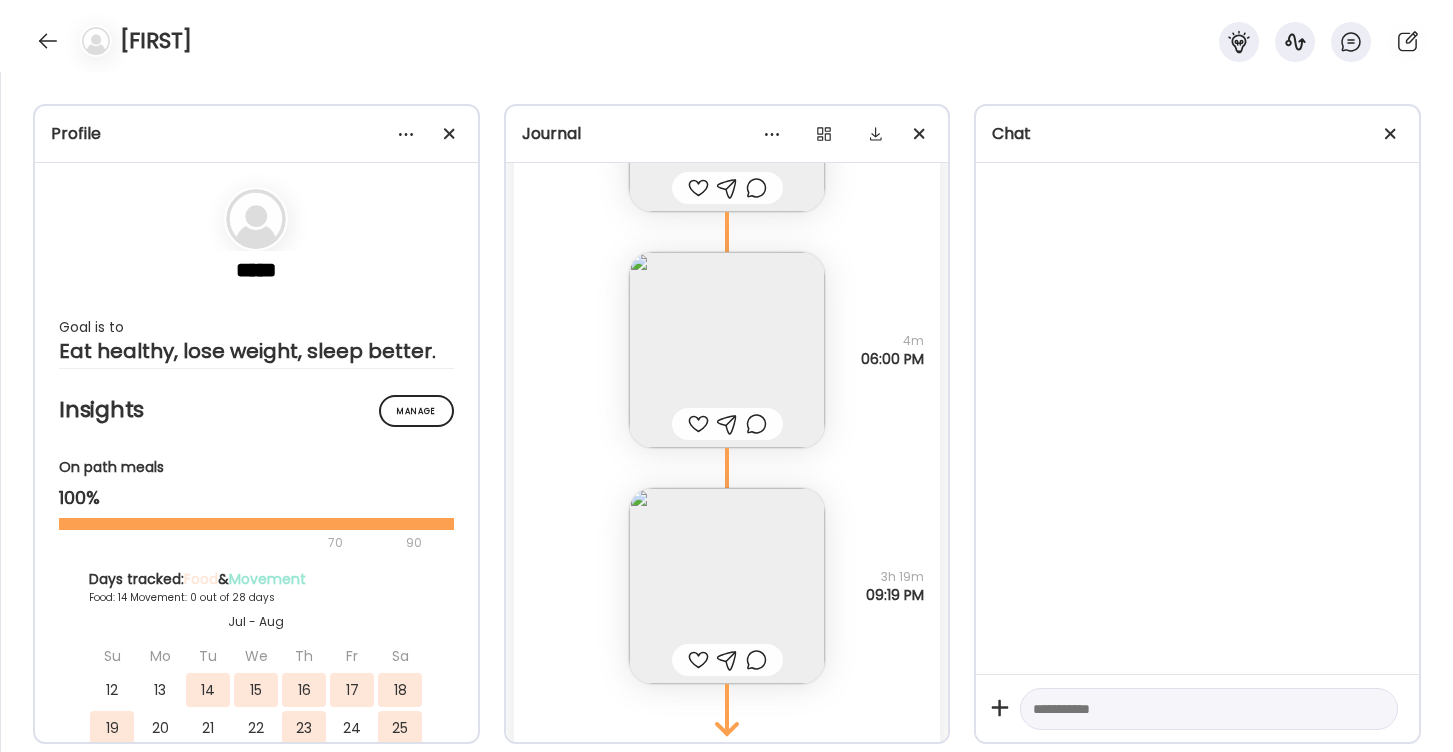 scroll, scrollTop: 27945, scrollLeft: 0, axis: vertical 